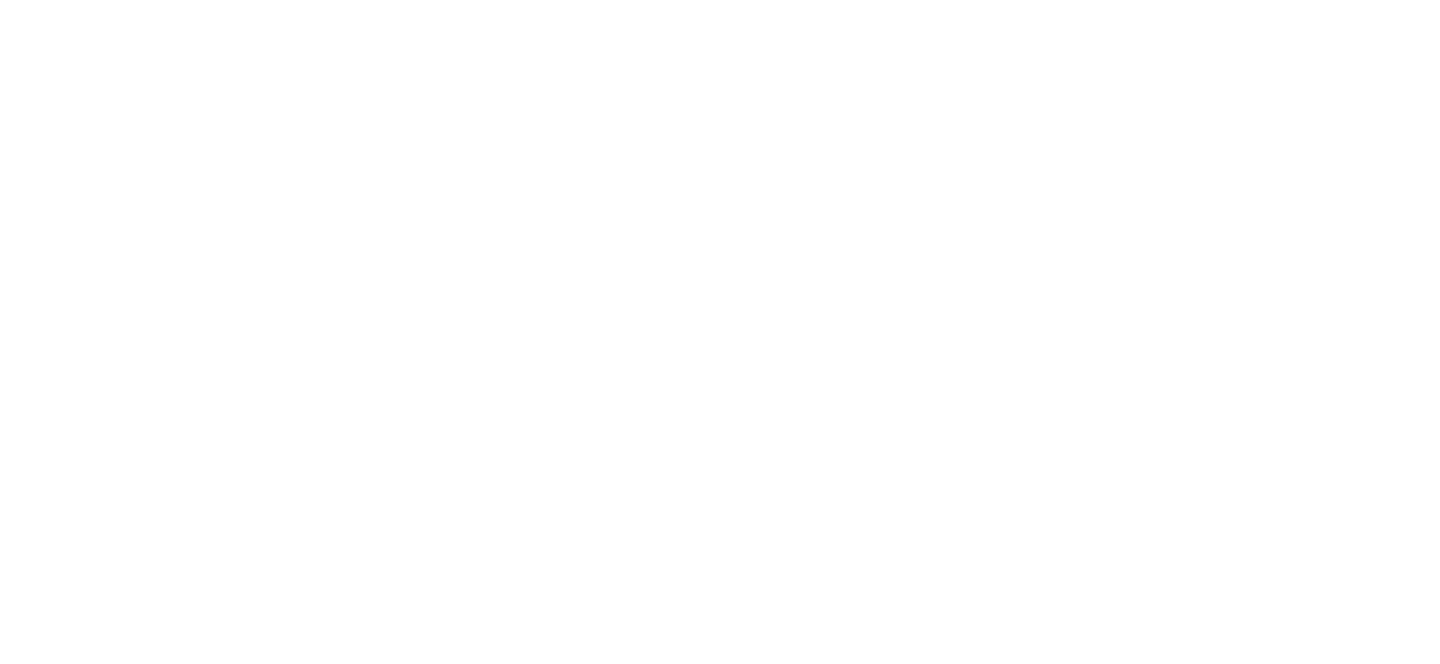 scroll, scrollTop: 0, scrollLeft: 0, axis: both 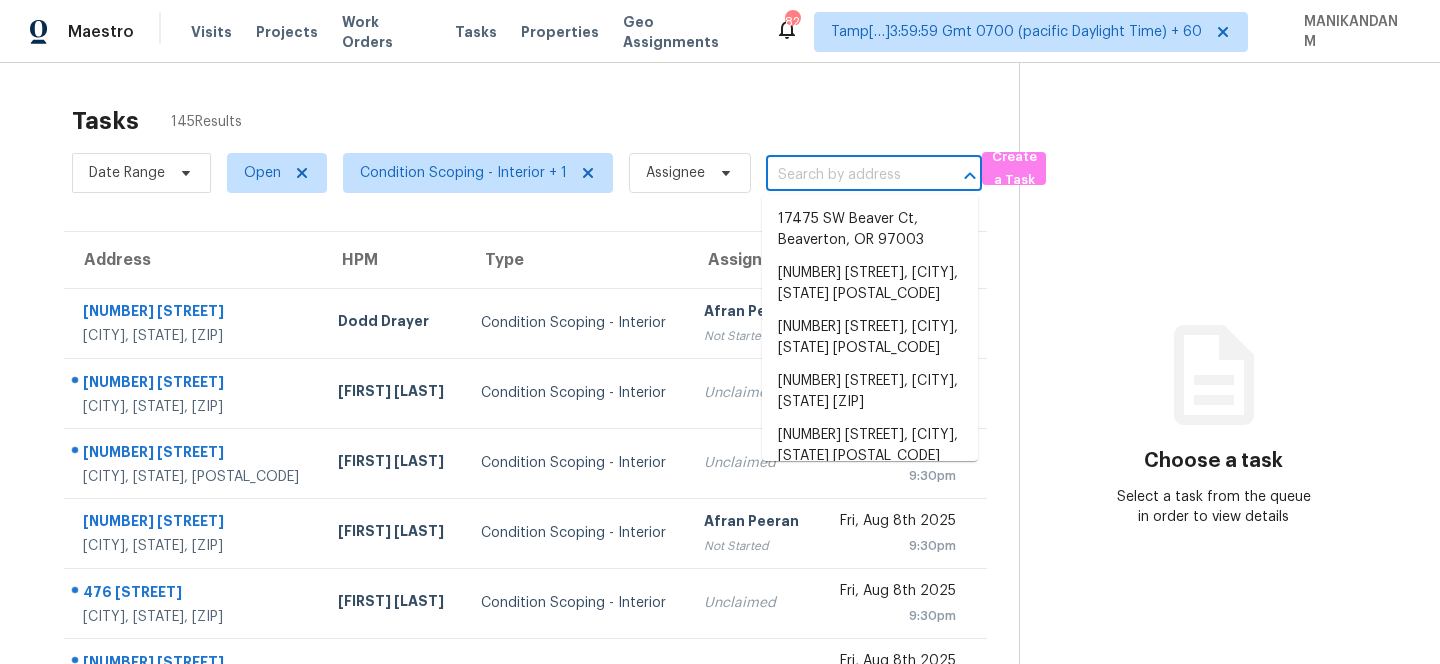 click at bounding box center (846, 175) 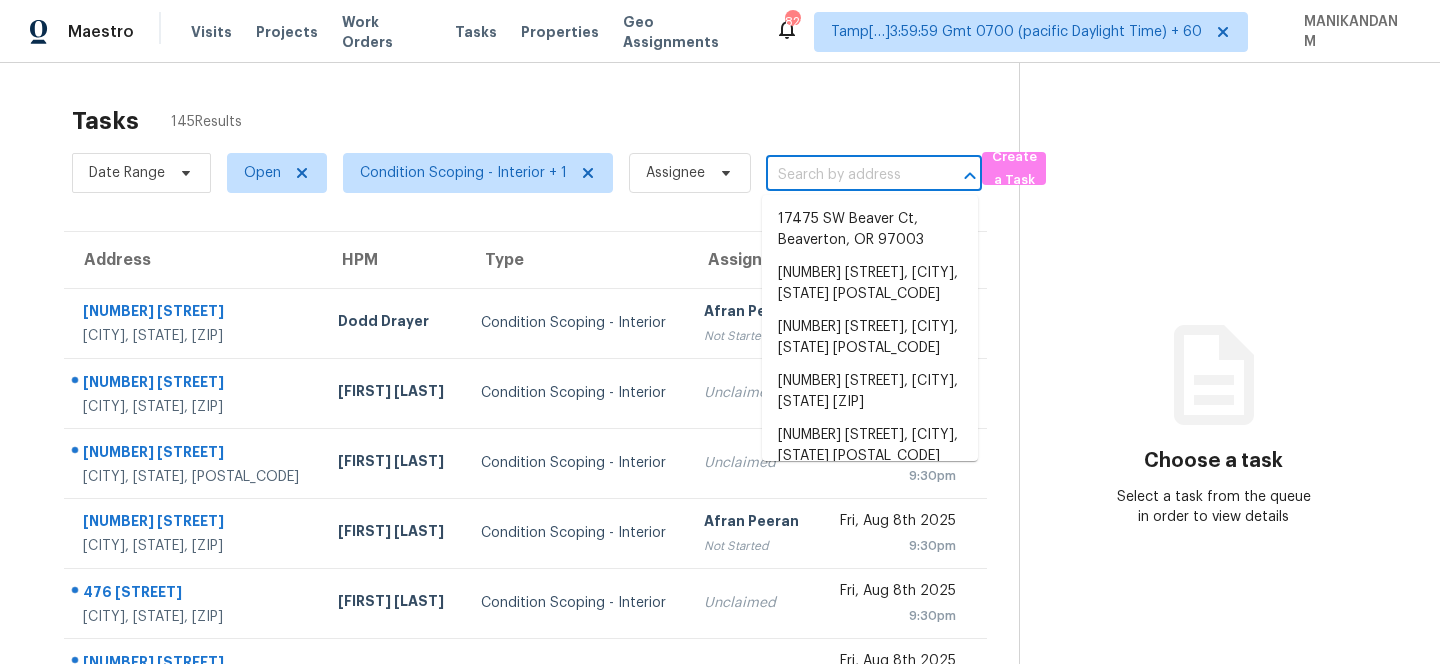 paste on "[NUMBER] [STREET] [CITY], [STATE] [ZIP]" 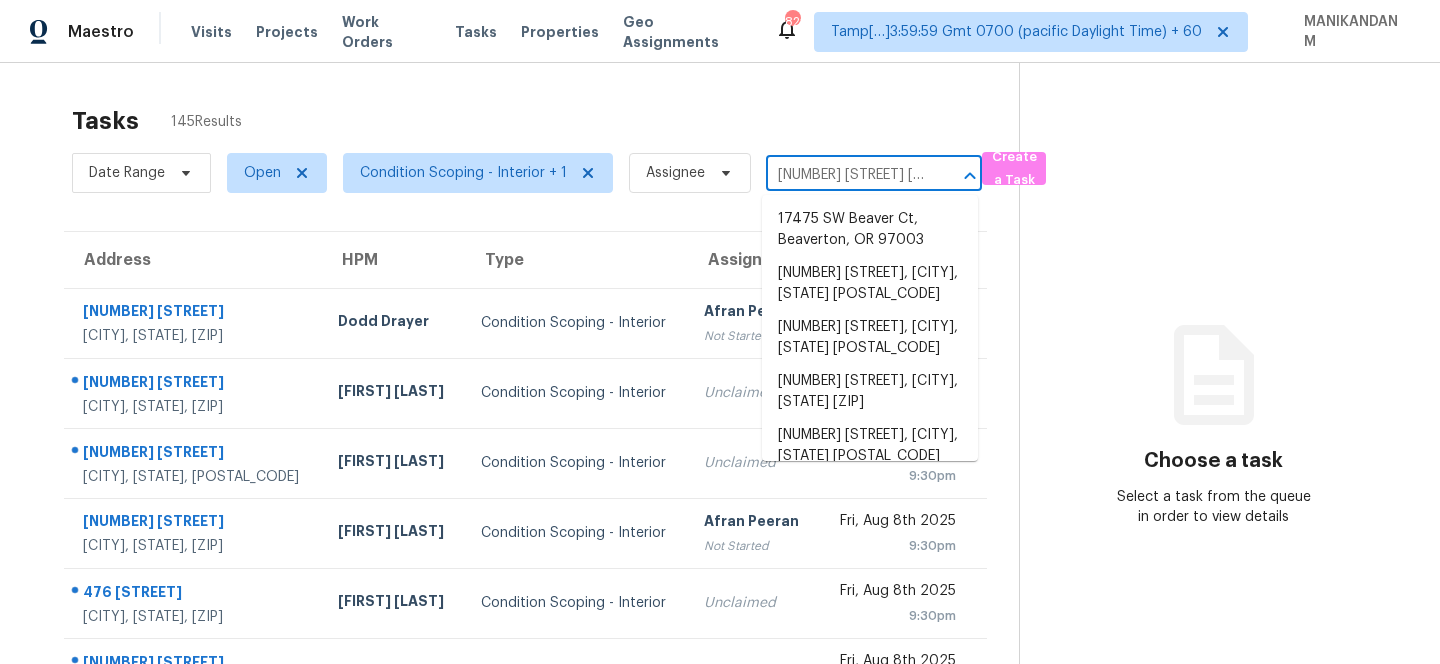 scroll, scrollTop: 0, scrollLeft: 111, axis: horizontal 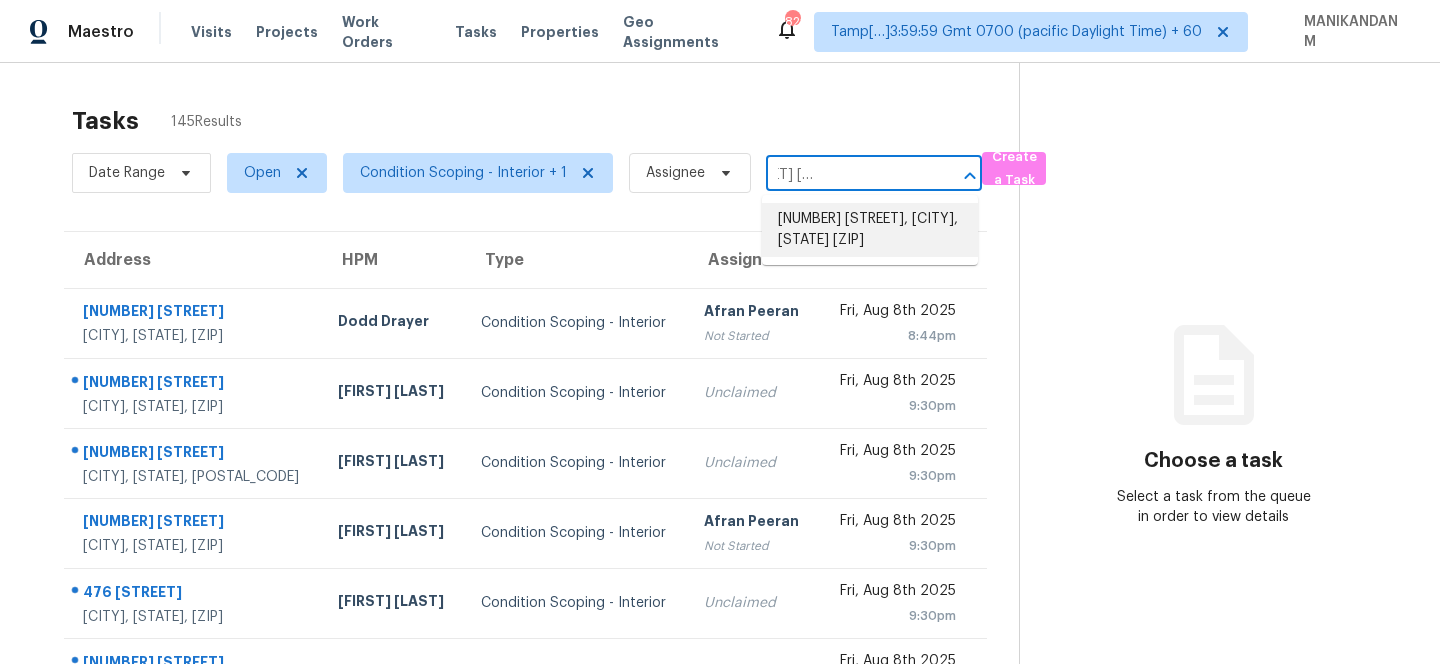 click on "[NUMBER] [STREET], [CITY], [STATE] [ZIP]" at bounding box center [870, 230] 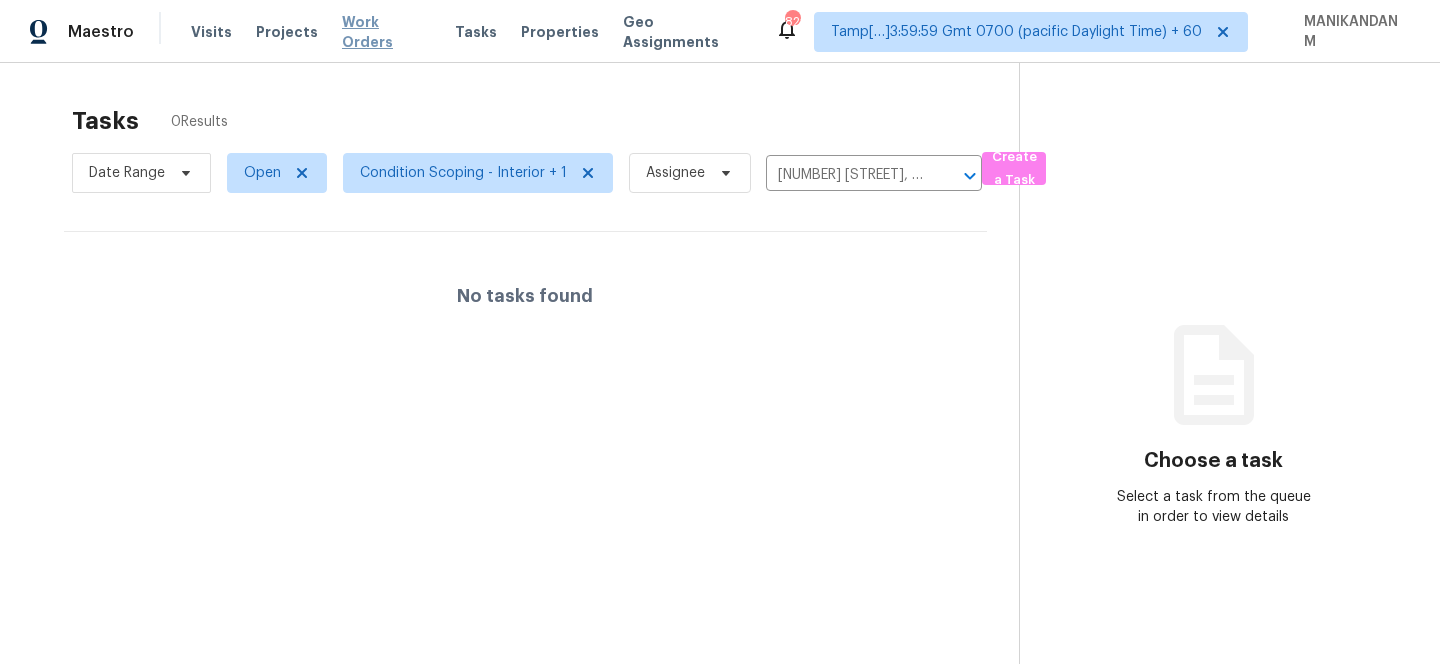 click on "Work Orders" at bounding box center (386, 32) 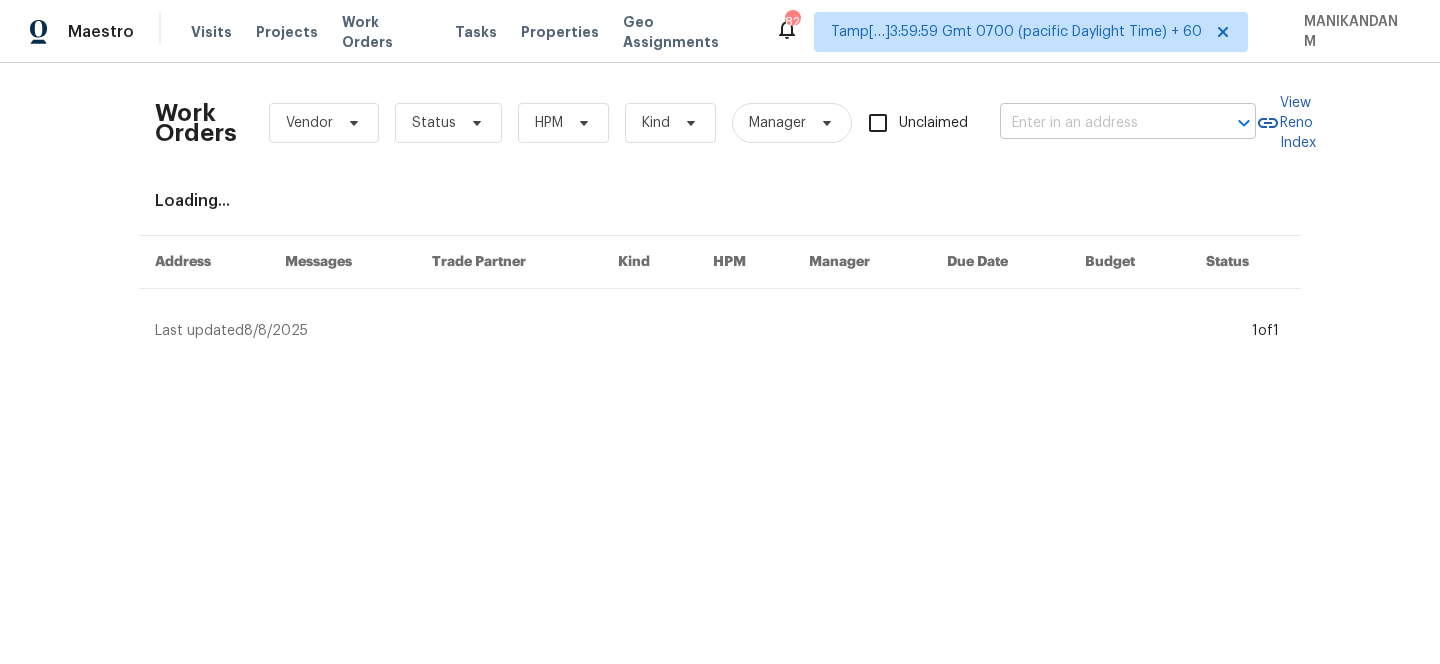 click at bounding box center (1100, 123) 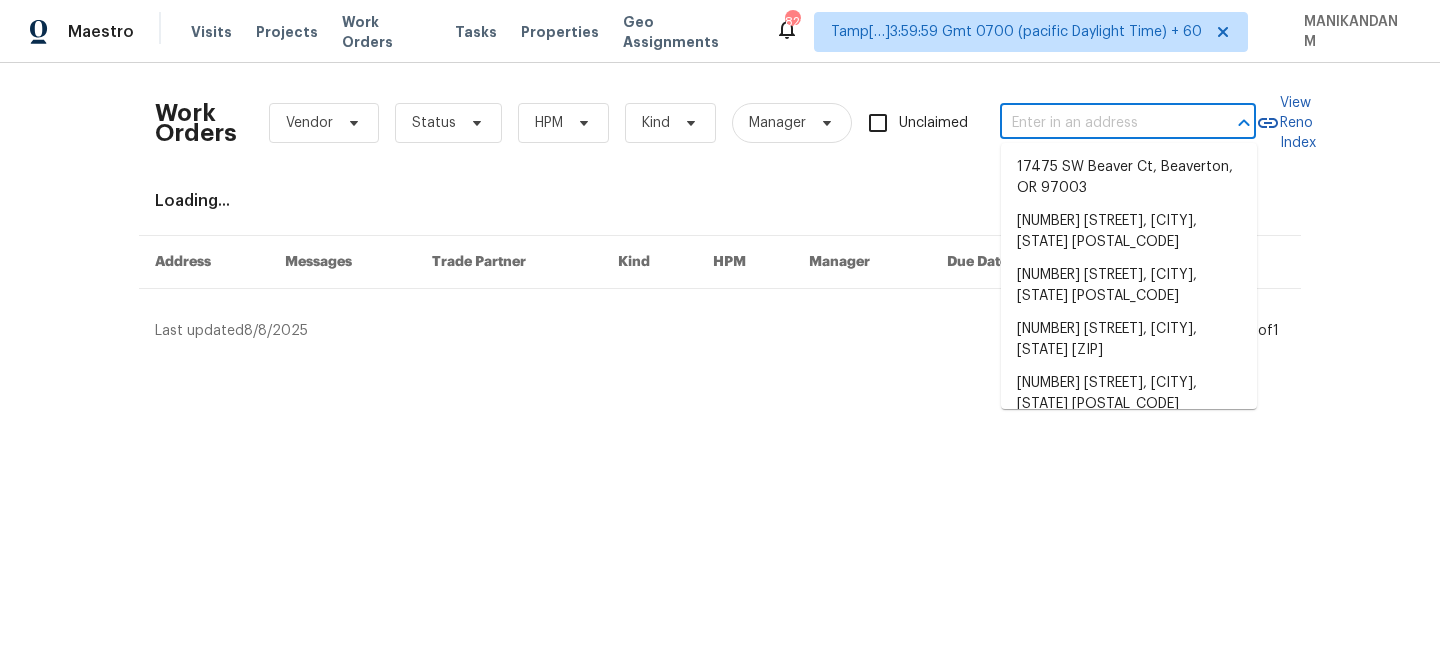 paste on "[NUMBER] [STREET] [CITY], [STATE] [ZIP]" 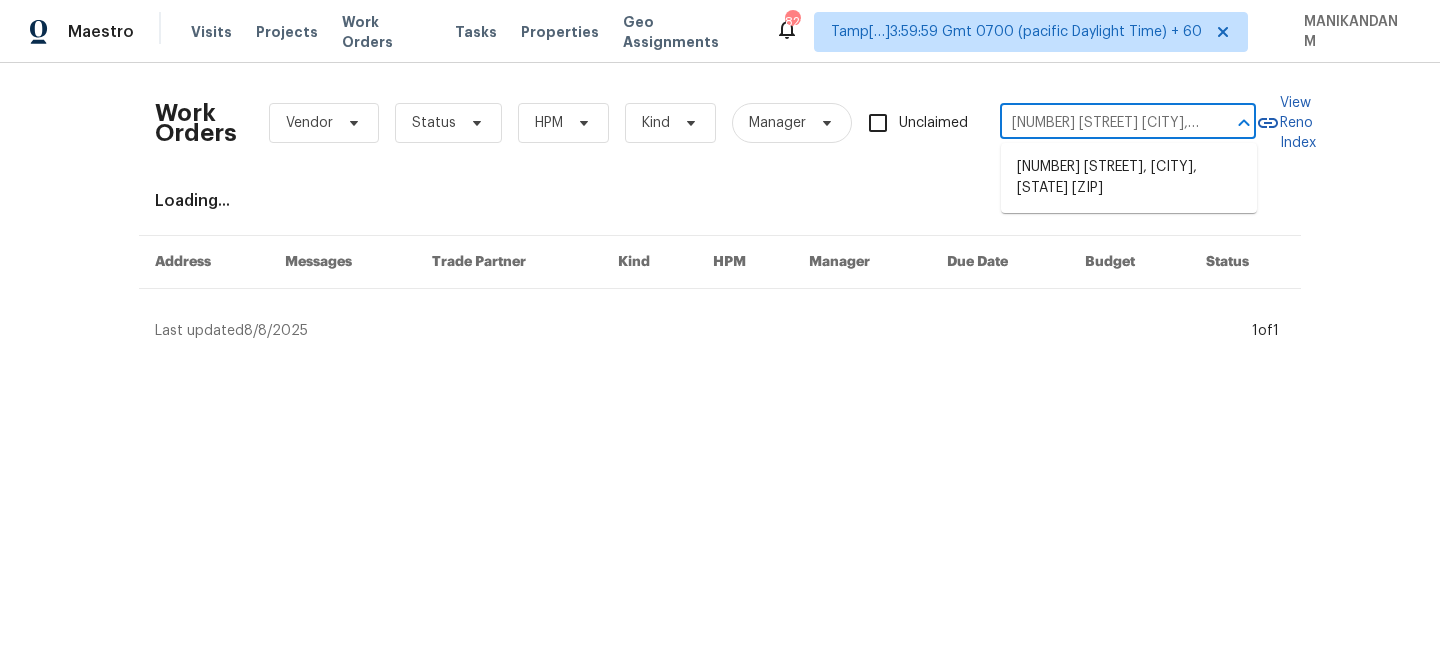 scroll, scrollTop: 0, scrollLeft: 70, axis: horizontal 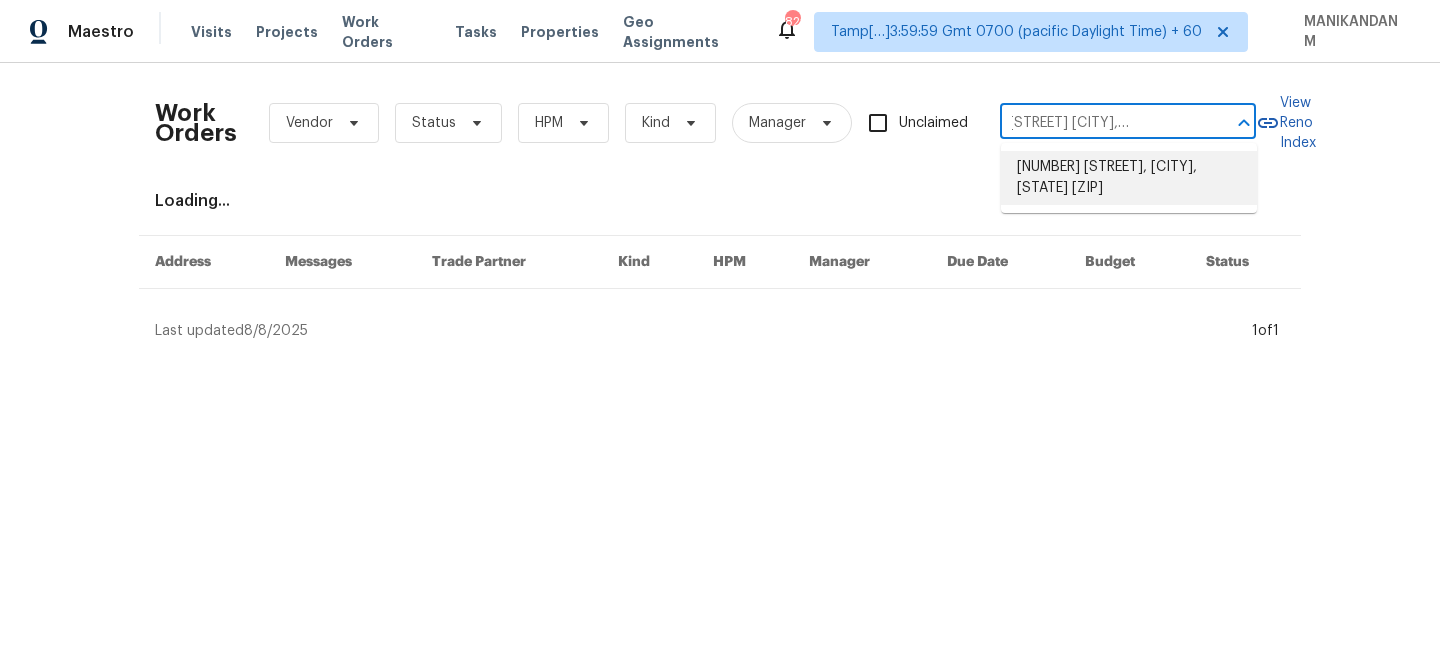 click on "[NUMBER] [STREET], [CITY], [STATE] [ZIP]" at bounding box center [1129, 178] 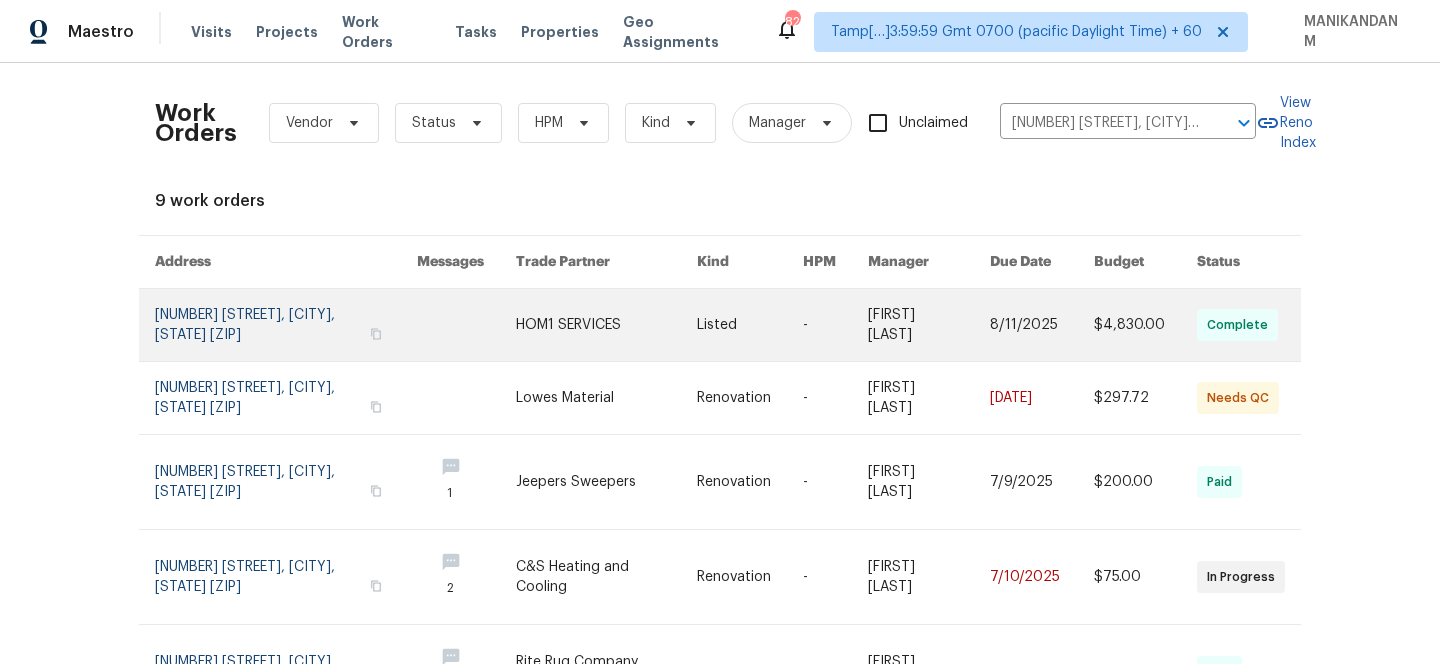 click at bounding box center [750, 325] 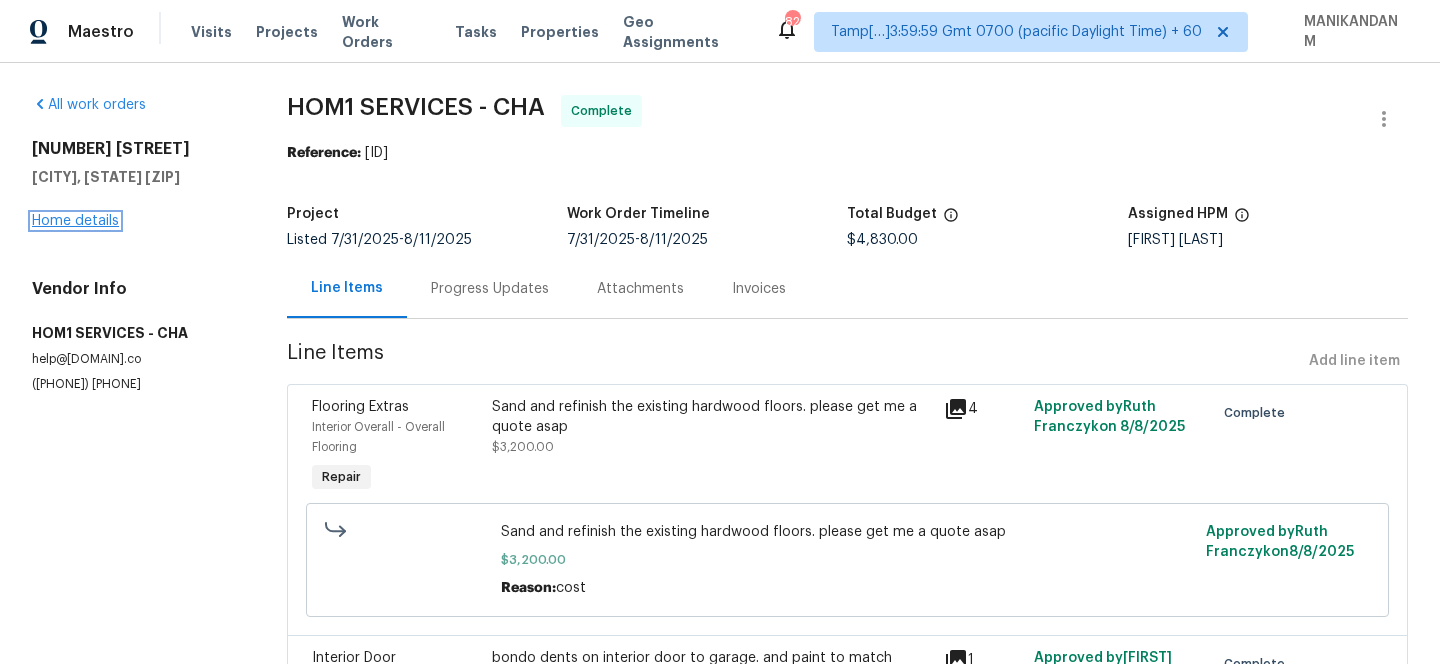 click on "Home details" at bounding box center (75, 221) 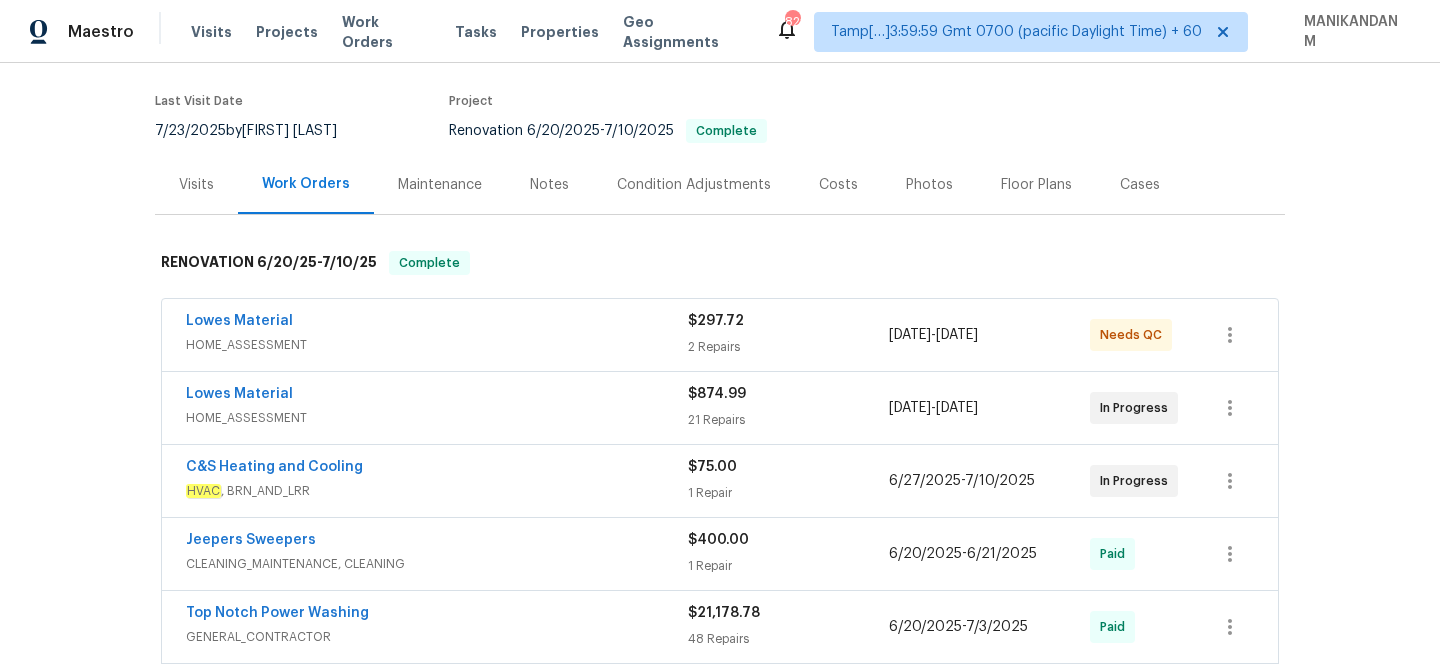 scroll, scrollTop: 160, scrollLeft: 0, axis: vertical 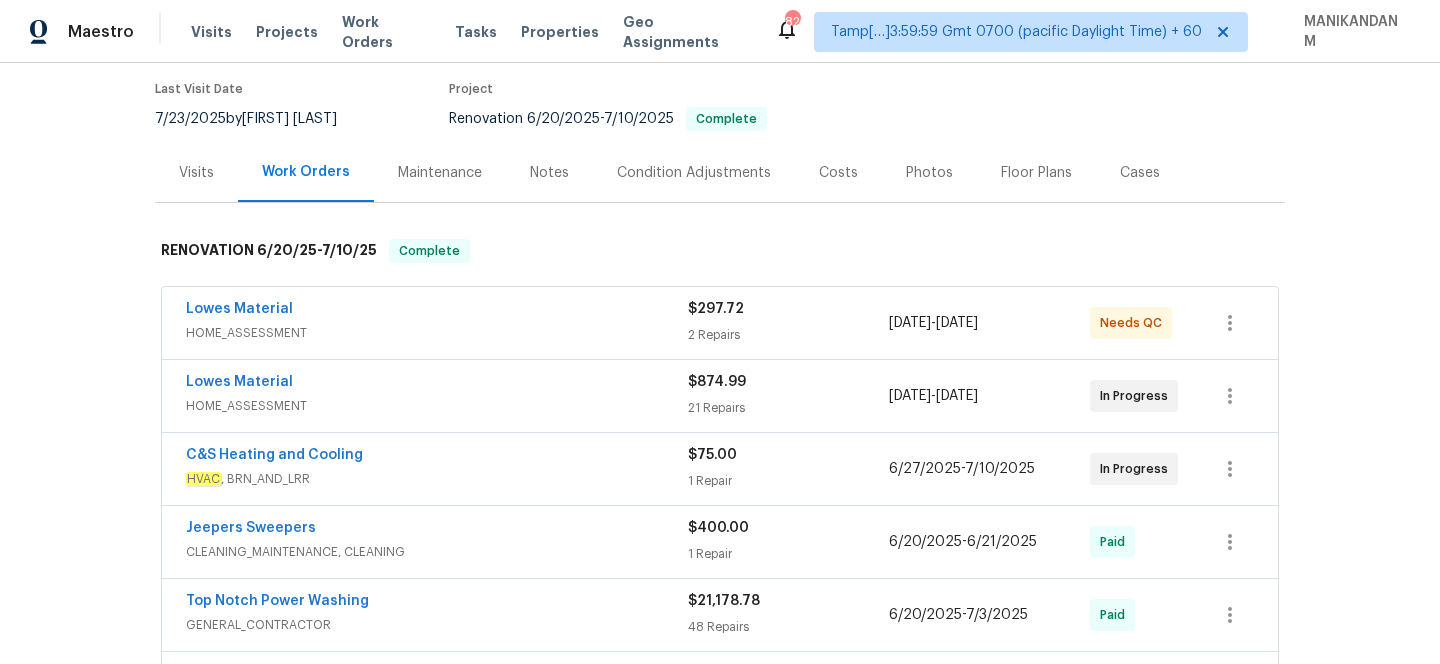 click on "Lowes Material" at bounding box center (437, 311) 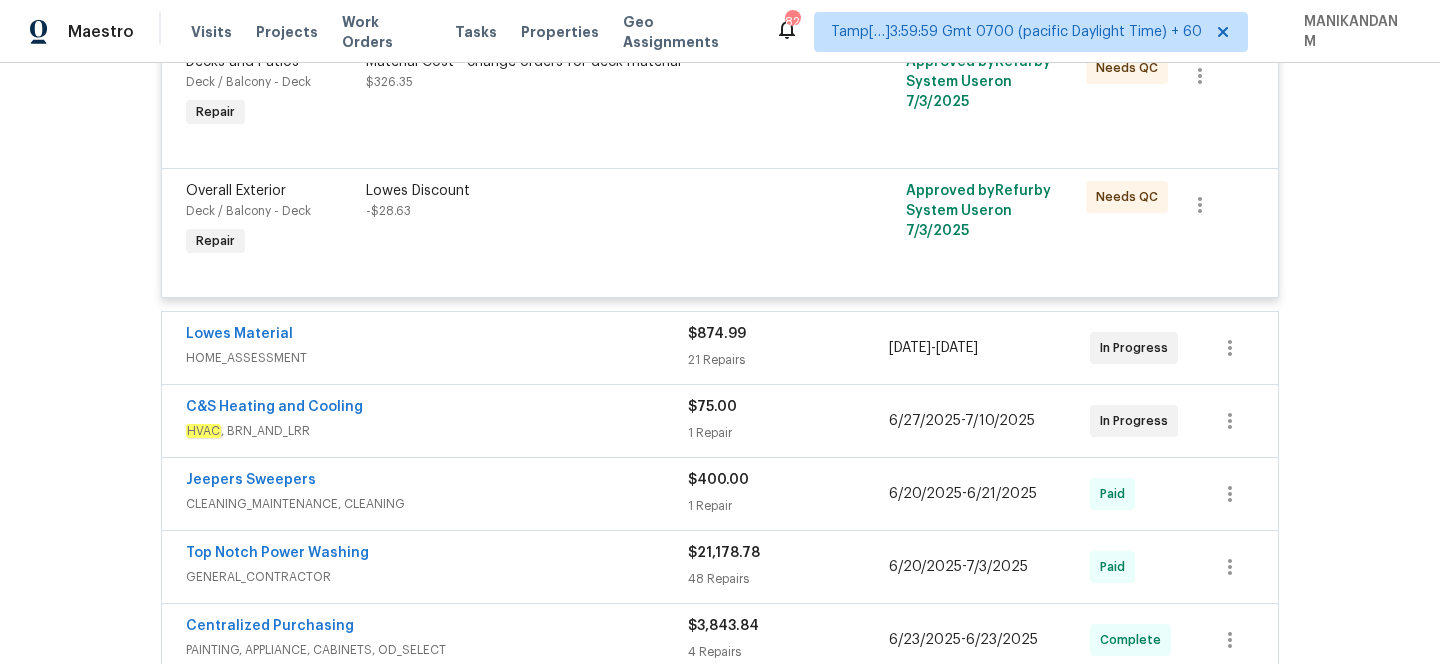 scroll, scrollTop: 539, scrollLeft: 0, axis: vertical 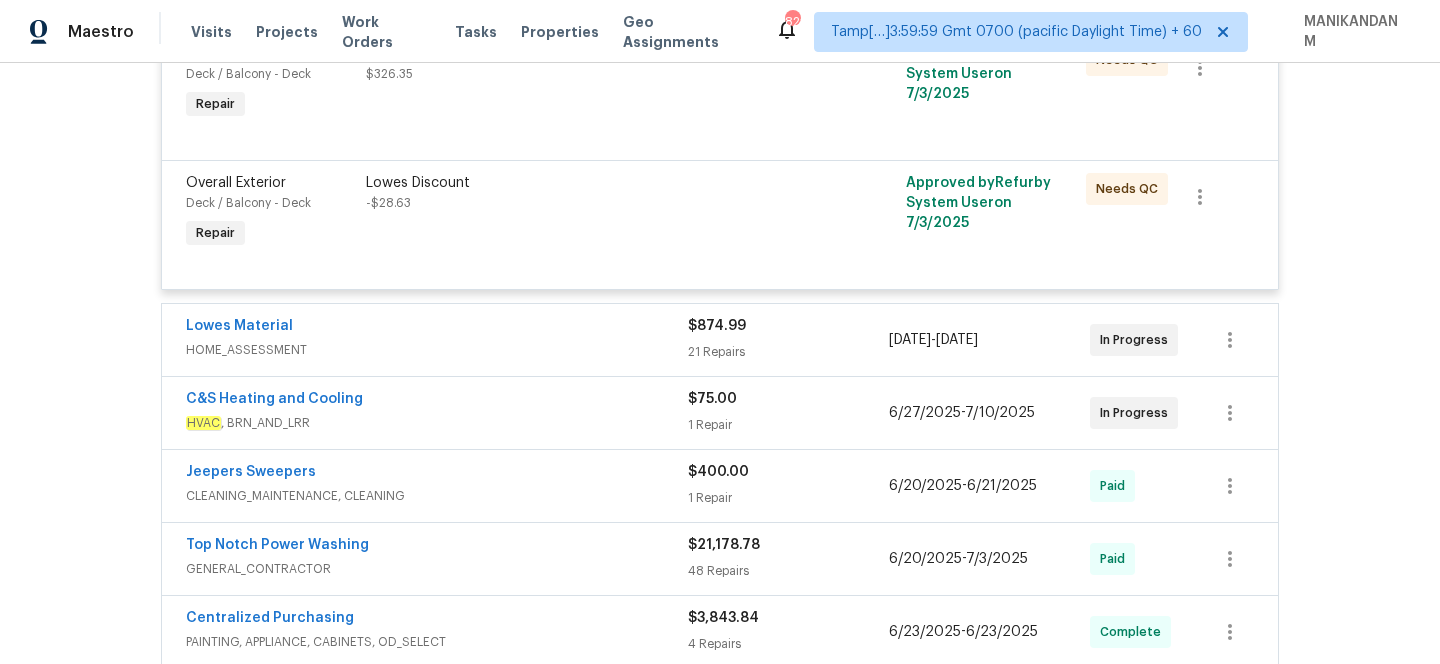 click on "HOME_ASSESSMENT" at bounding box center [437, 350] 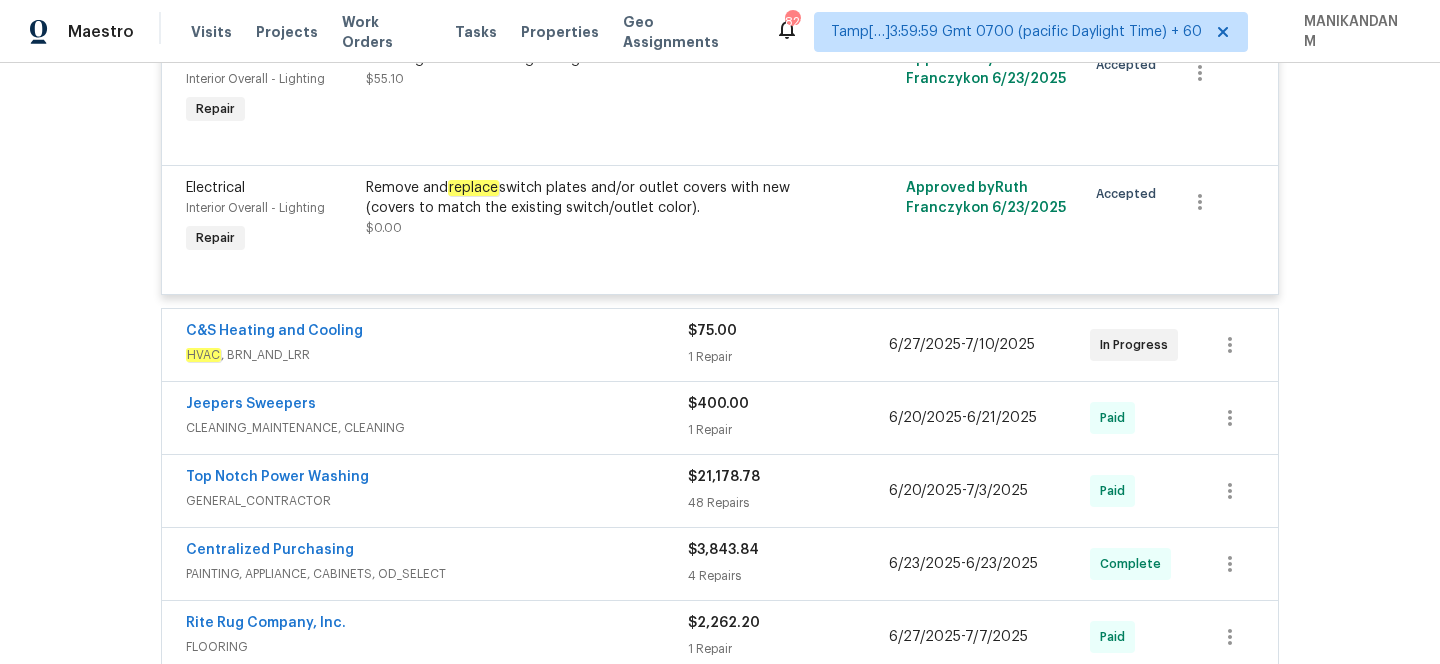 scroll, scrollTop: 3545, scrollLeft: 0, axis: vertical 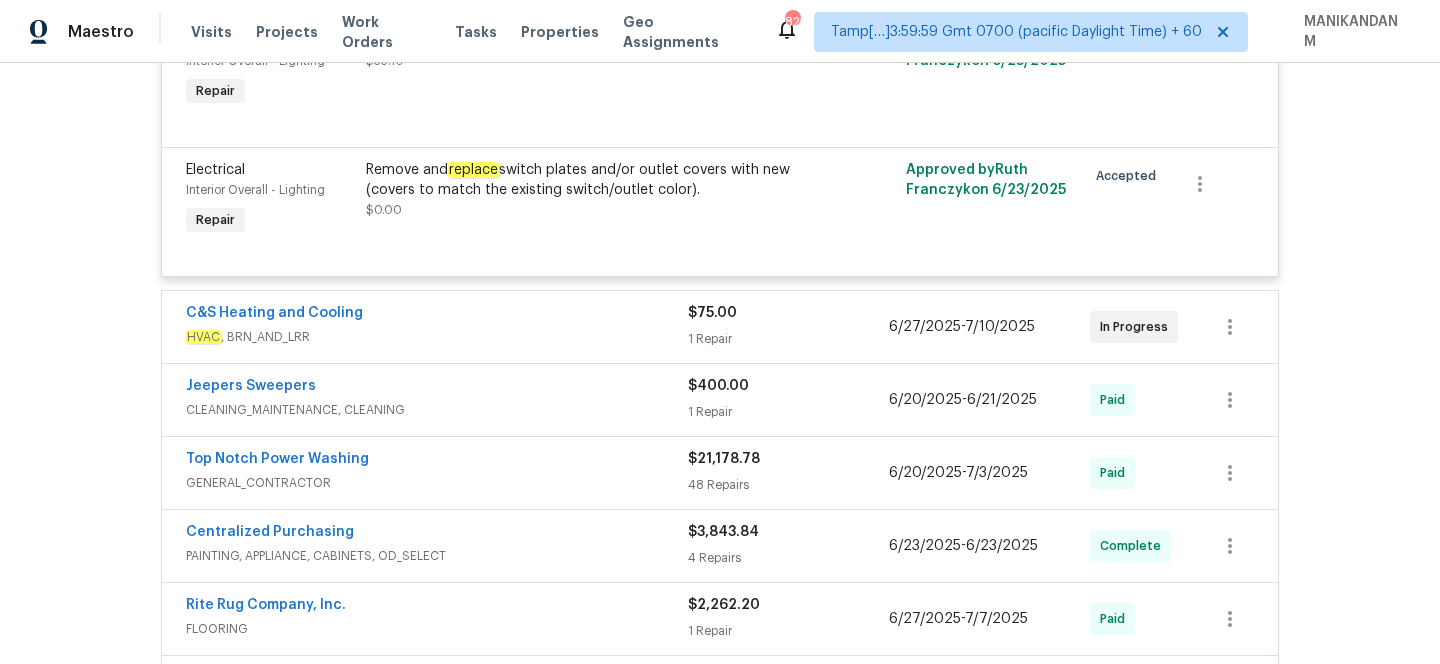 click on "C&S Heating and Cooling" at bounding box center [437, 315] 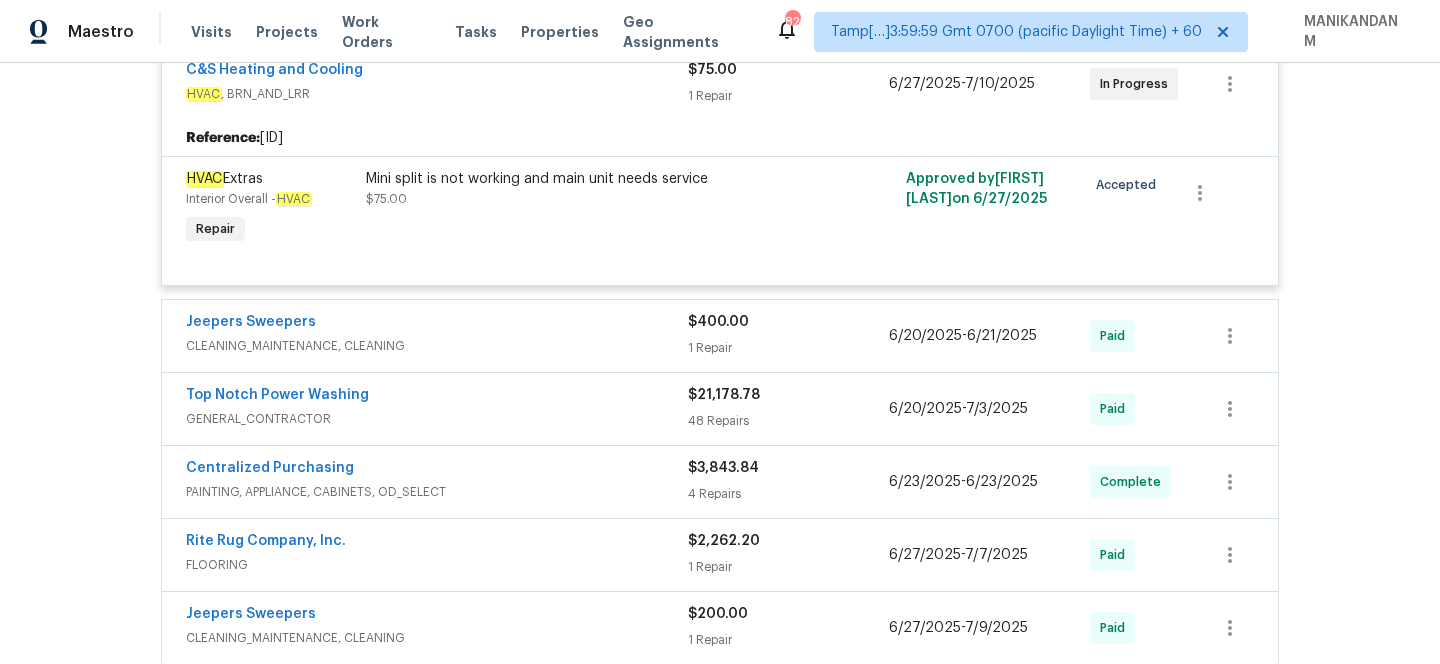 scroll, scrollTop: 3799, scrollLeft: 0, axis: vertical 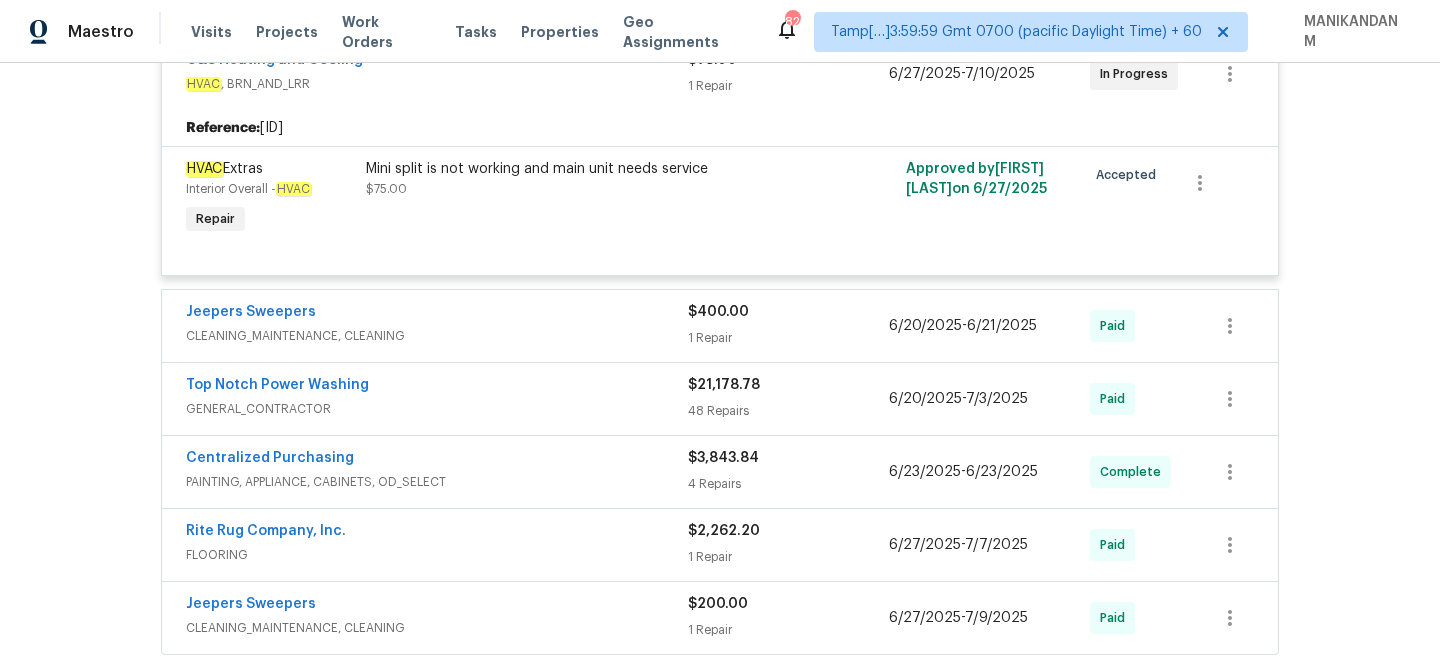 click on "Jeepers Sweepers" at bounding box center (437, 314) 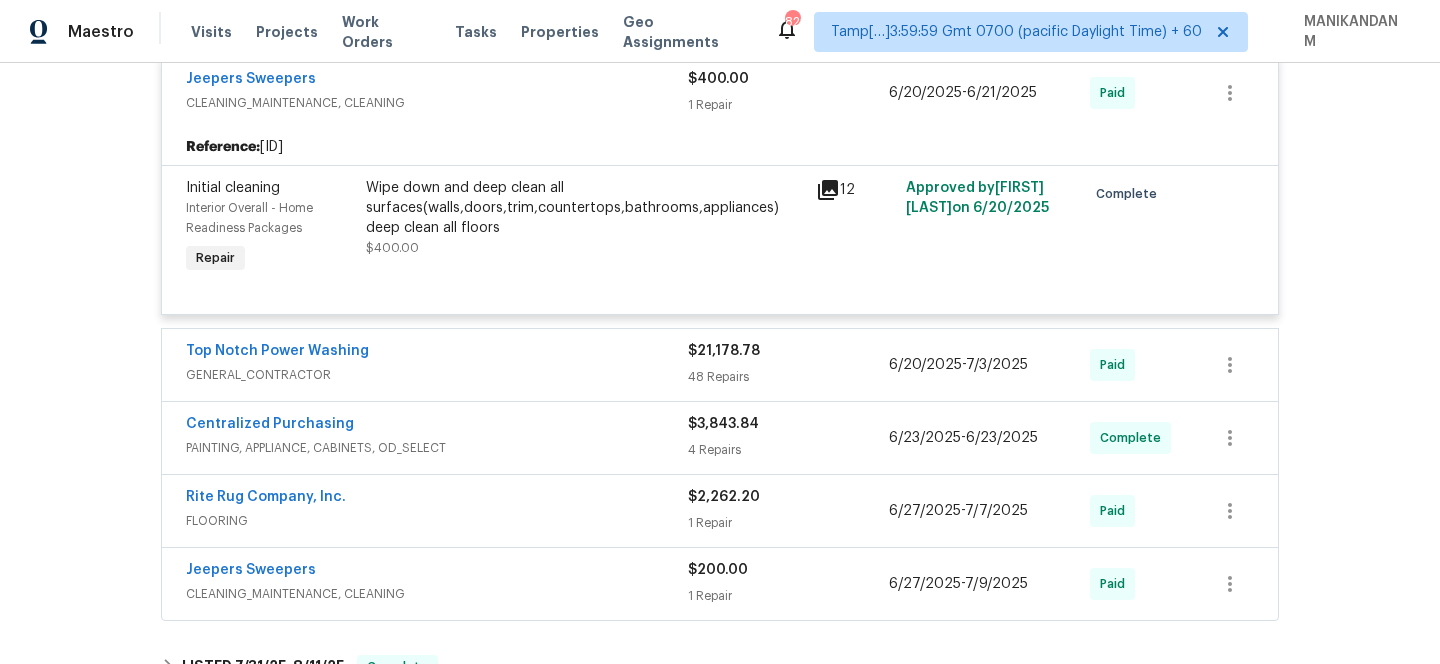scroll, scrollTop: 4067, scrollLeft: 0, axis: vertical 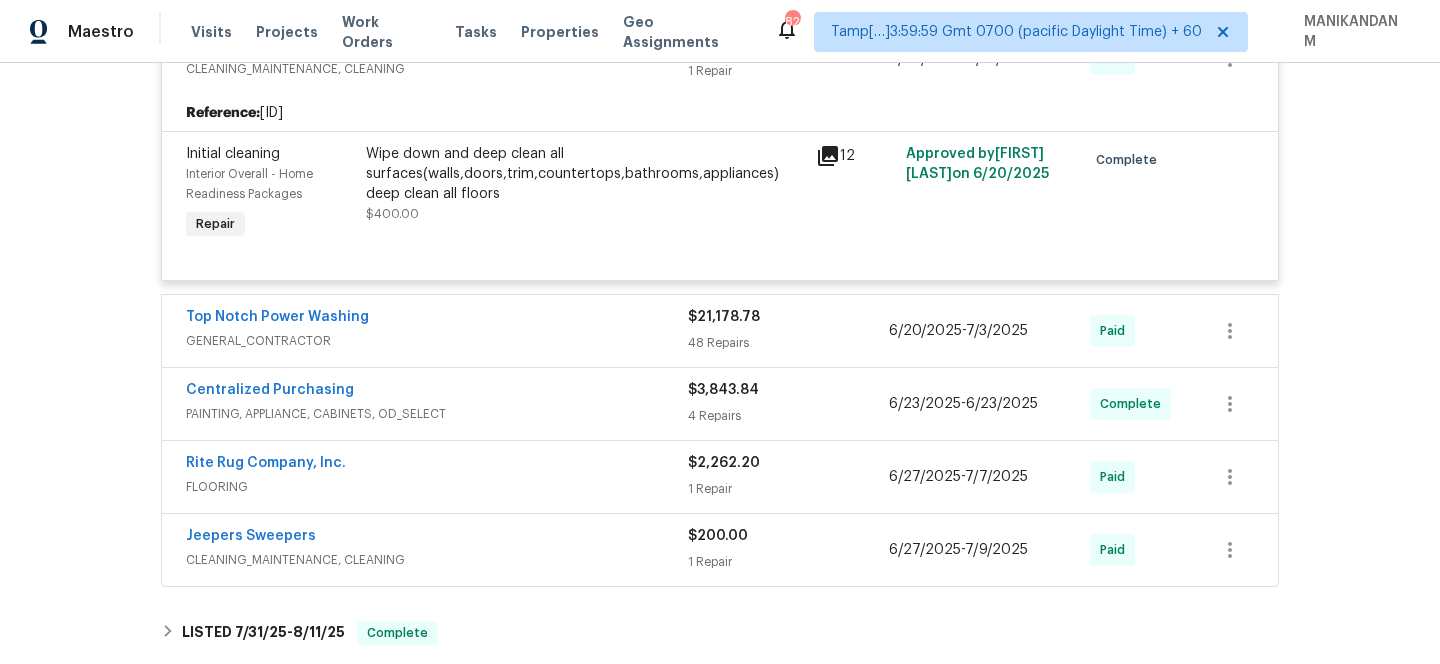 click on "Top Notch Power Washing" at bounding box center [437, 319] 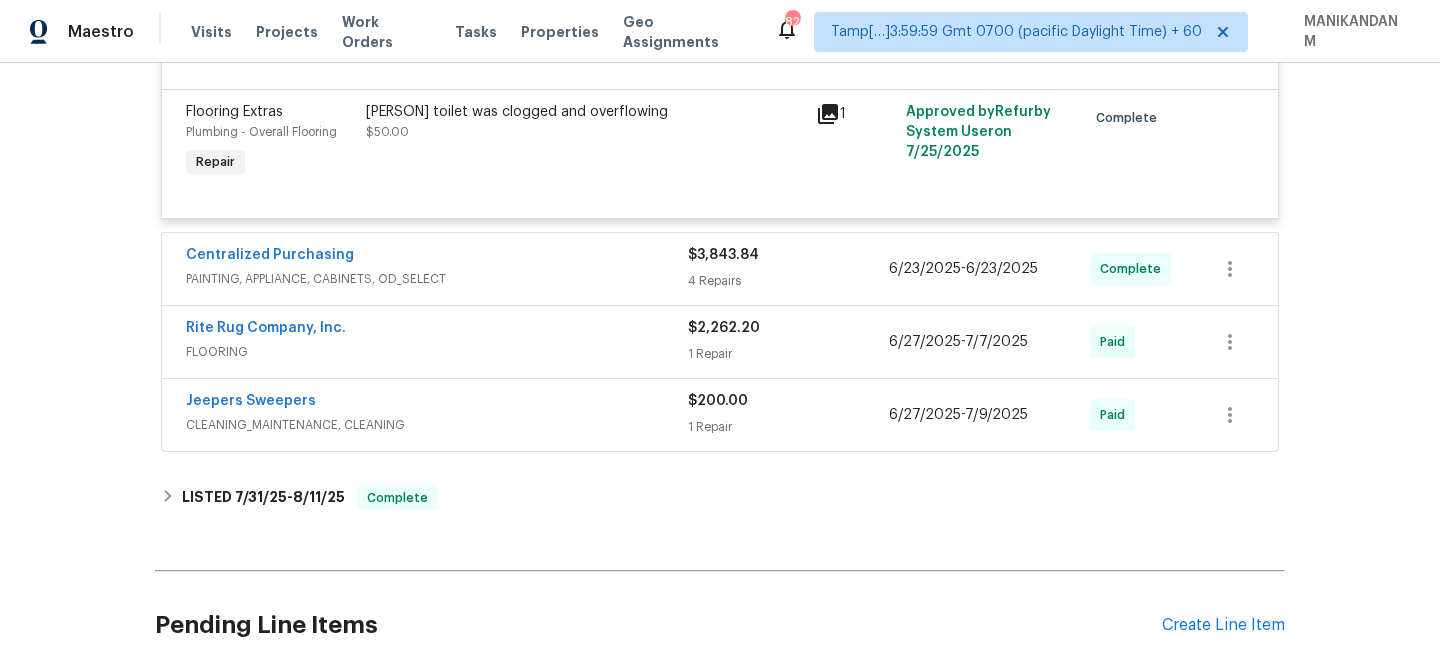 scroll, scrollTop: 14922, scrollLeft: 0, axis: vertical 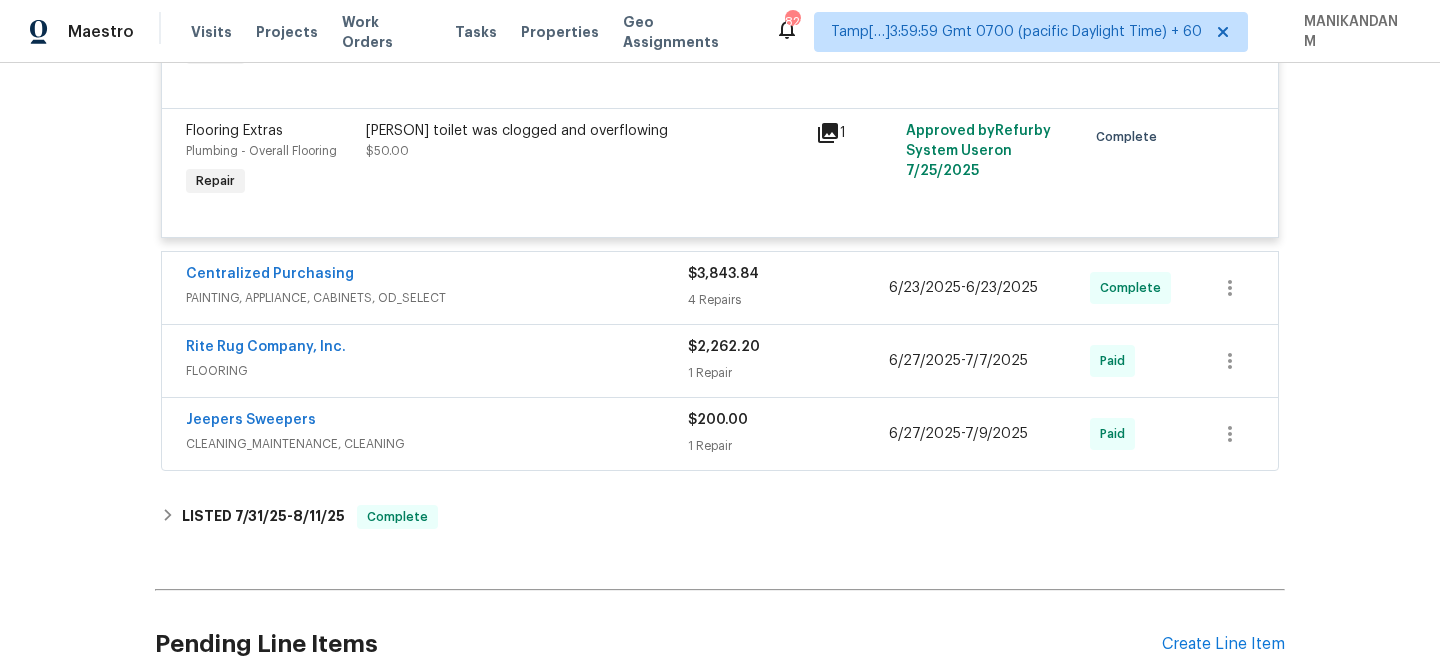 click on "Centralized Purchasing" at bounding box center (437, 276) 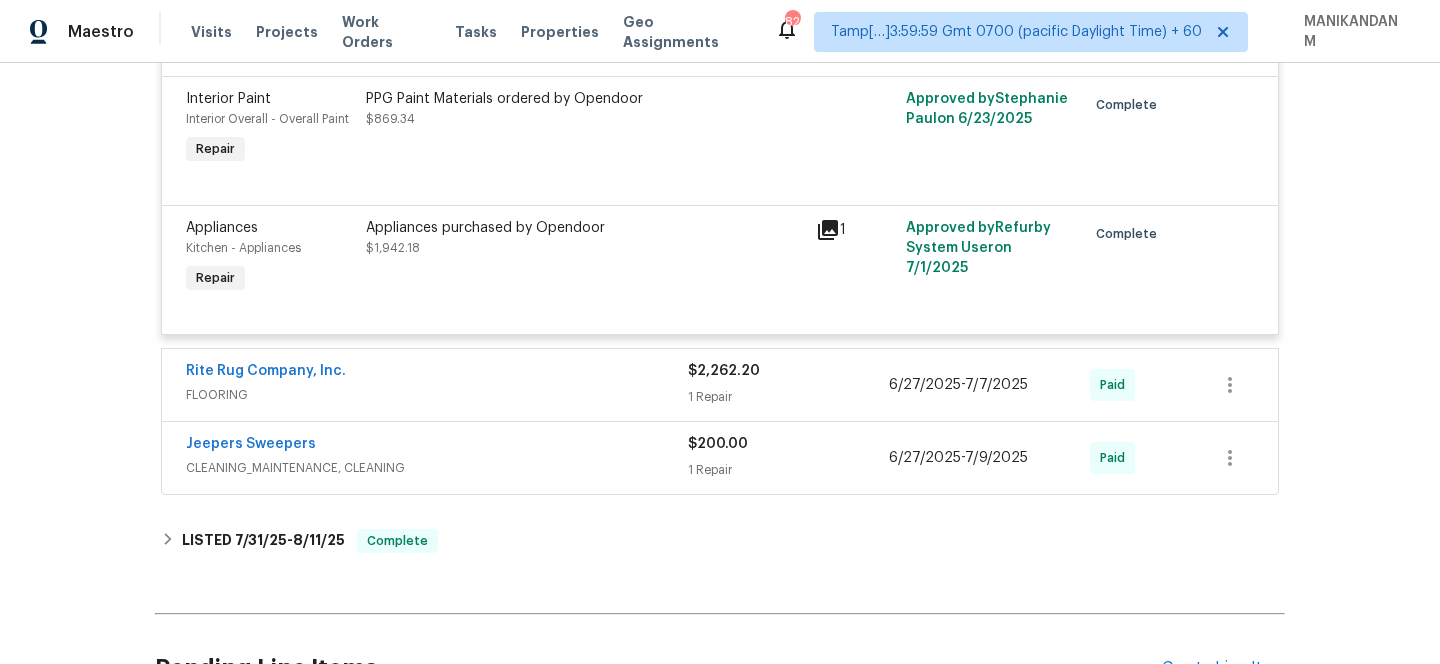 click on "FLOORING" at bounding box center (437, 395) 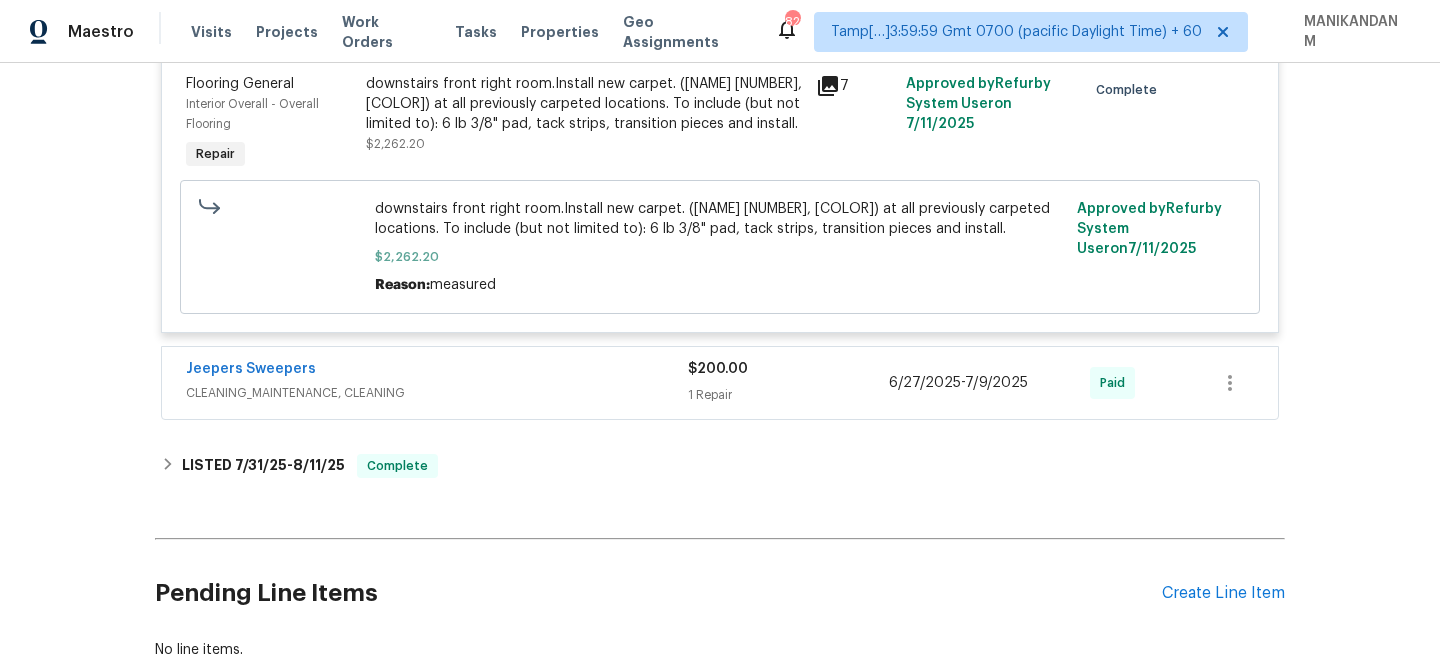 scroll, scrollTop: 15870, scrollLeft: 0, axis: vertical 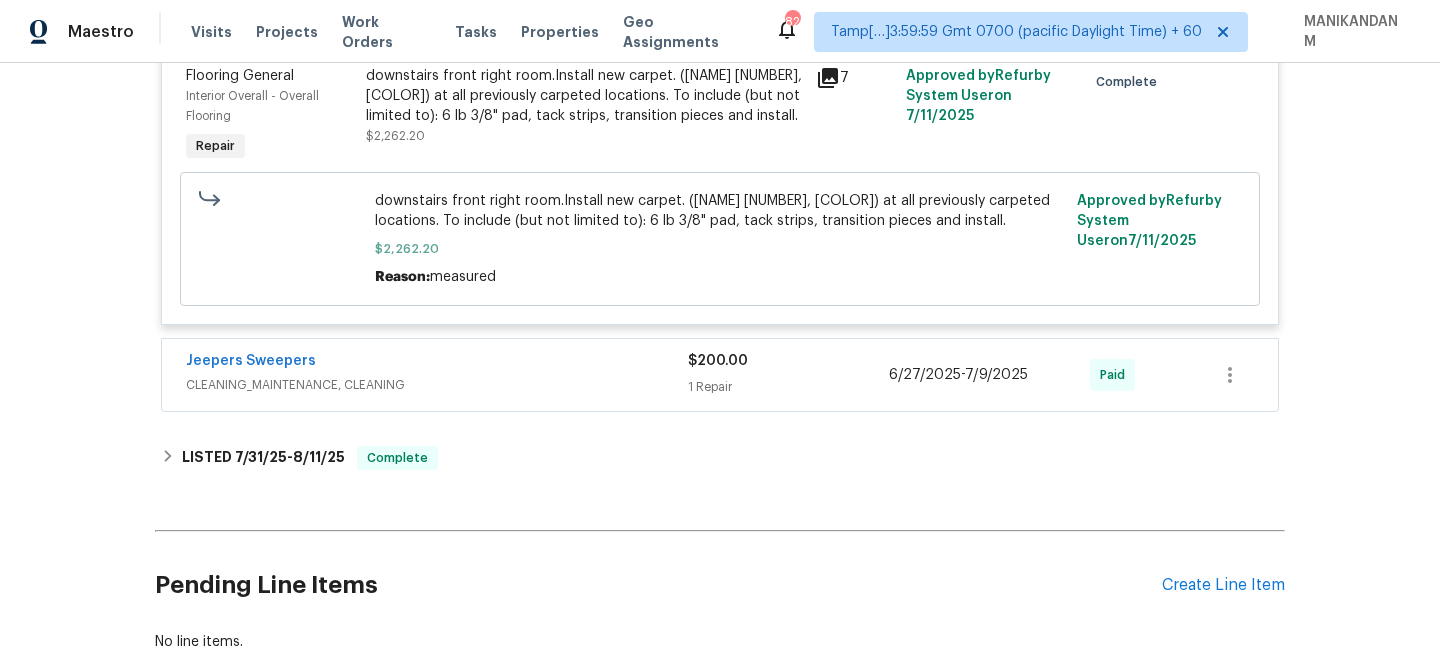 click on "Jeepers Sweepers" at bounding box center [437, 363] 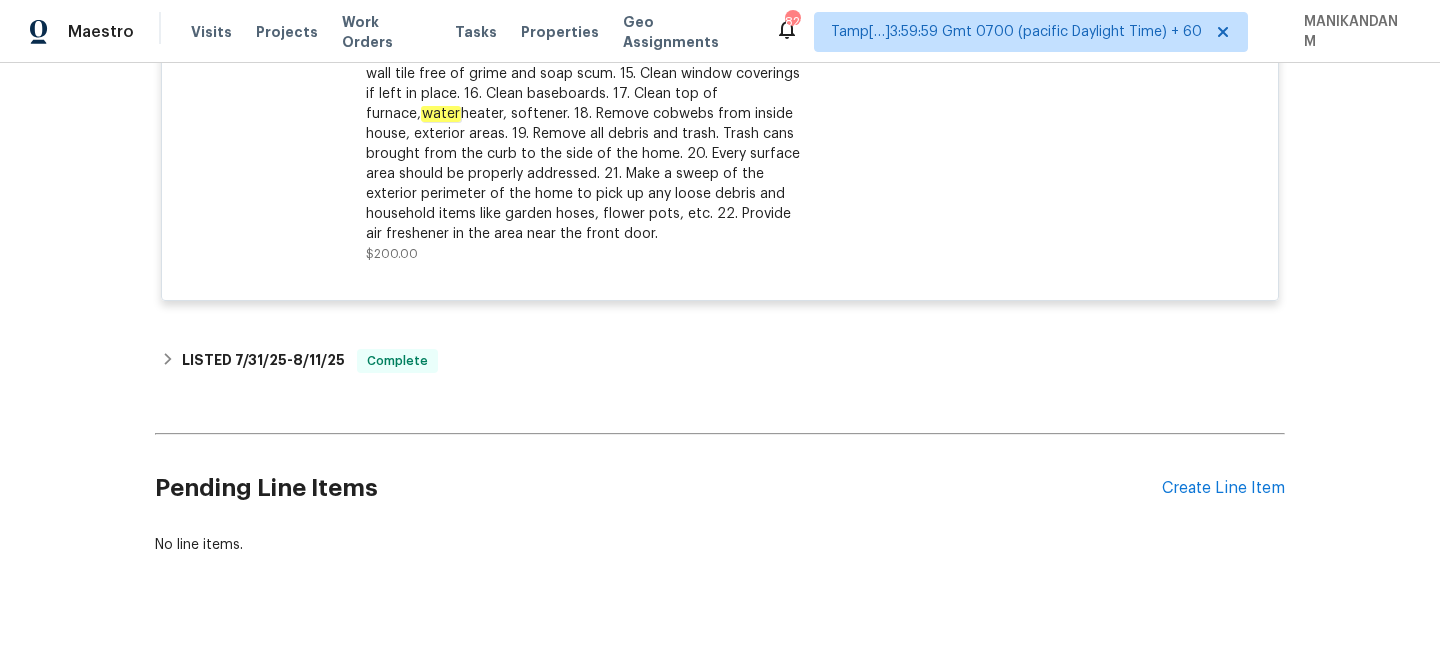 scroll, scrollTop: 16594, scrollLeft: 0, axis: vertical 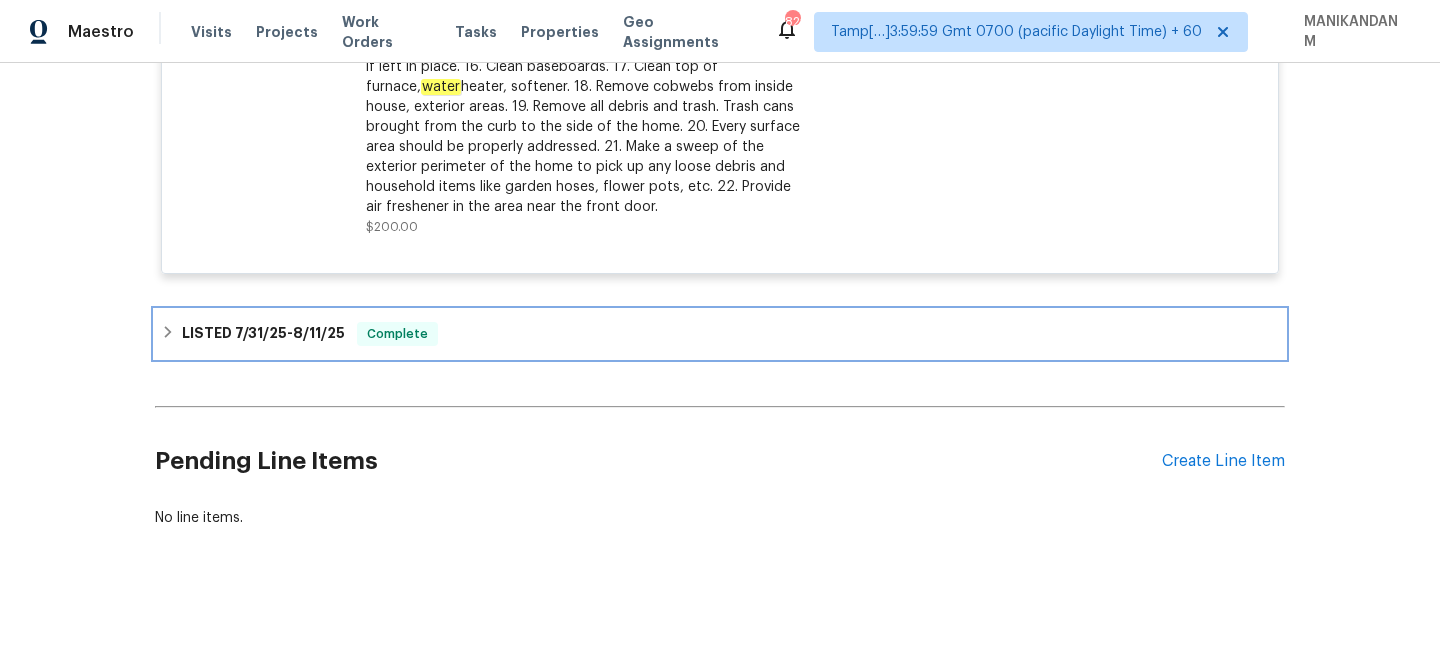 click on "Complete" at bounding box center [397, 334] 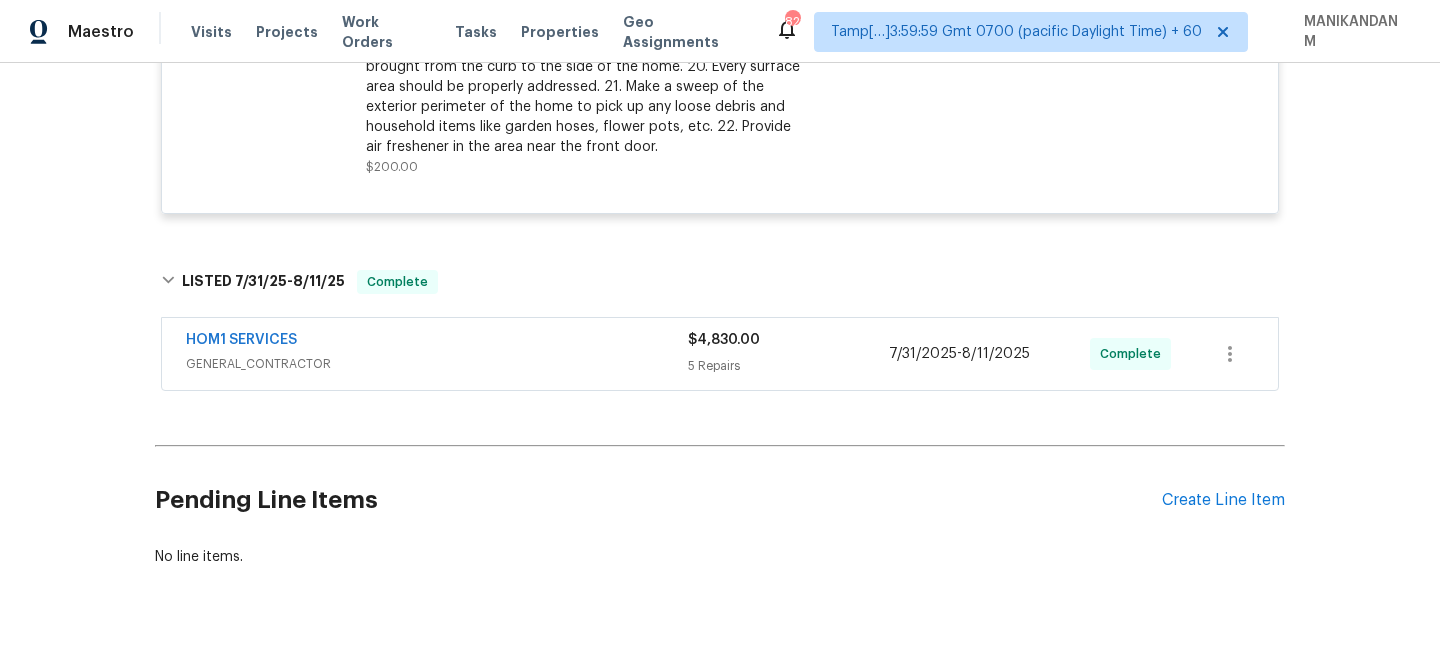 click on "GENERAL_CONTRACTOR" at bounding box center [437, 364] 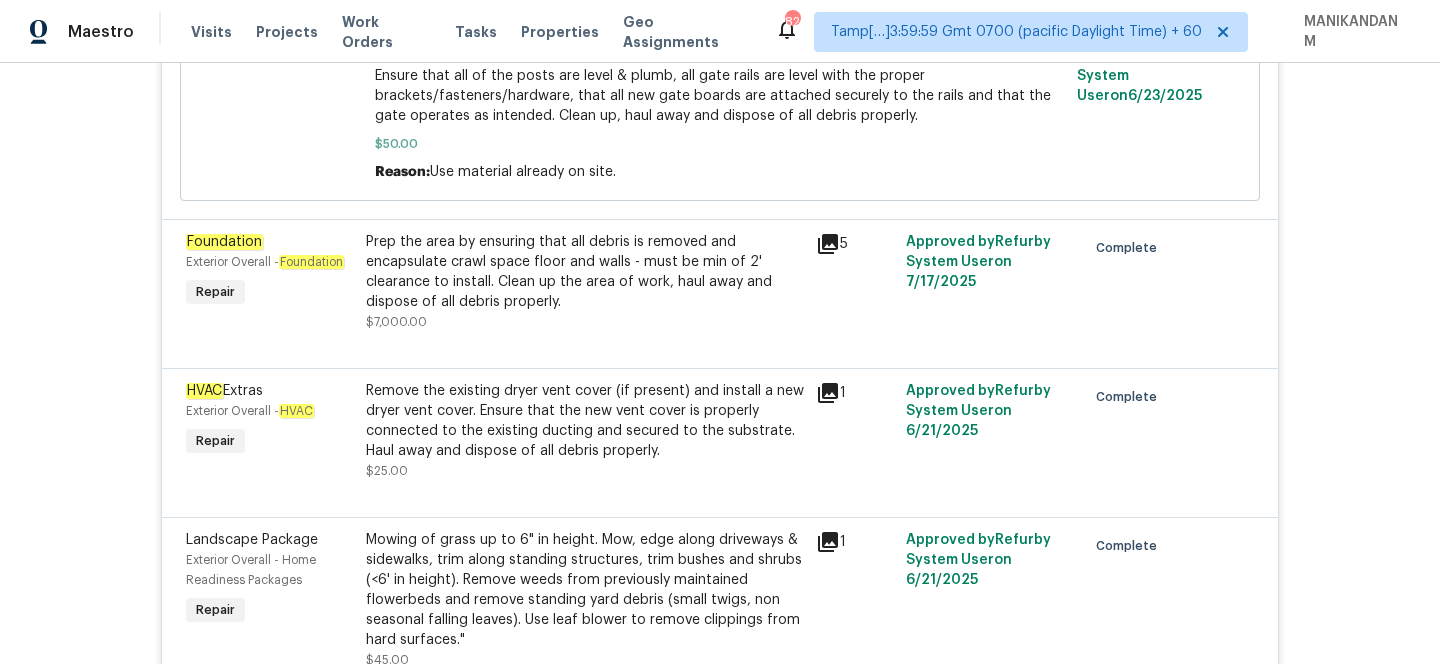 scroll, scrollTop: 6055, scrollLeft: 0, axis: vertical 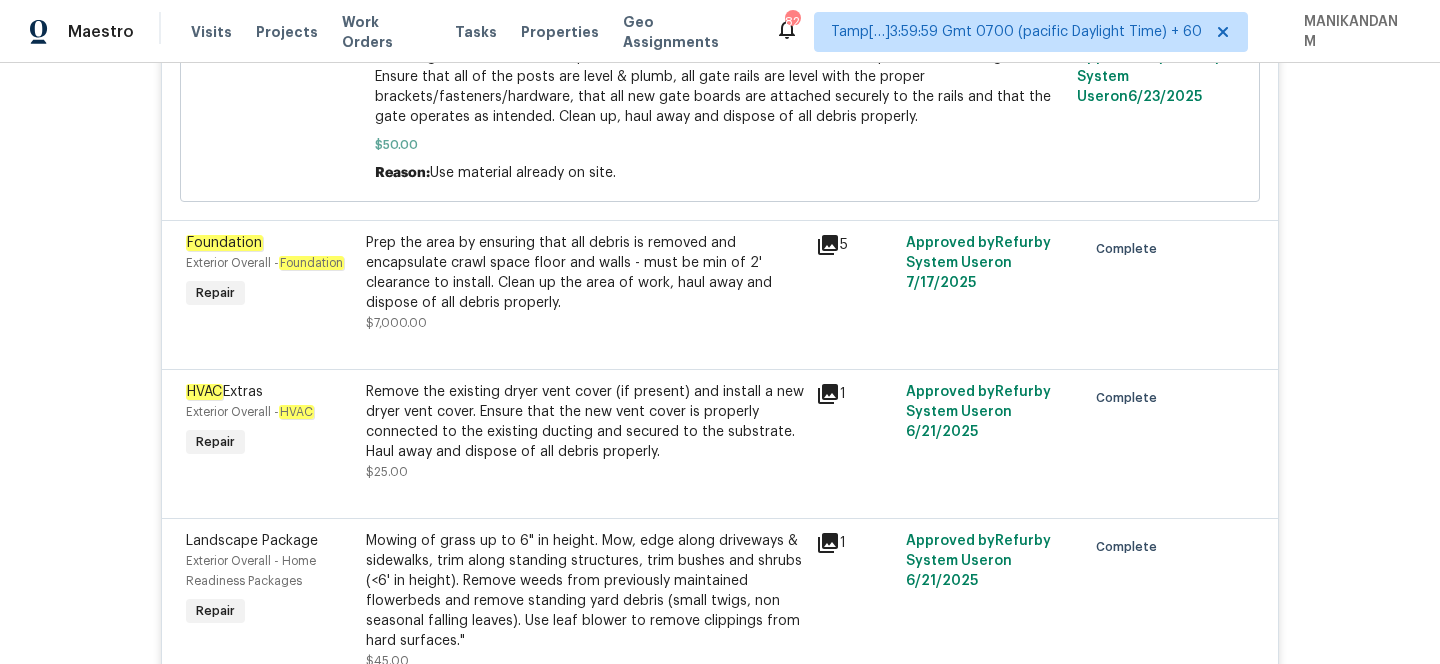 click on "Prep the area by ensuring that all debris is removed and encapsulate crawl space floor and walls - must be min of 2' clearance to install. Clean up the area of work, haul away and dispose of all debris properly." at bounding box center (585, 273) 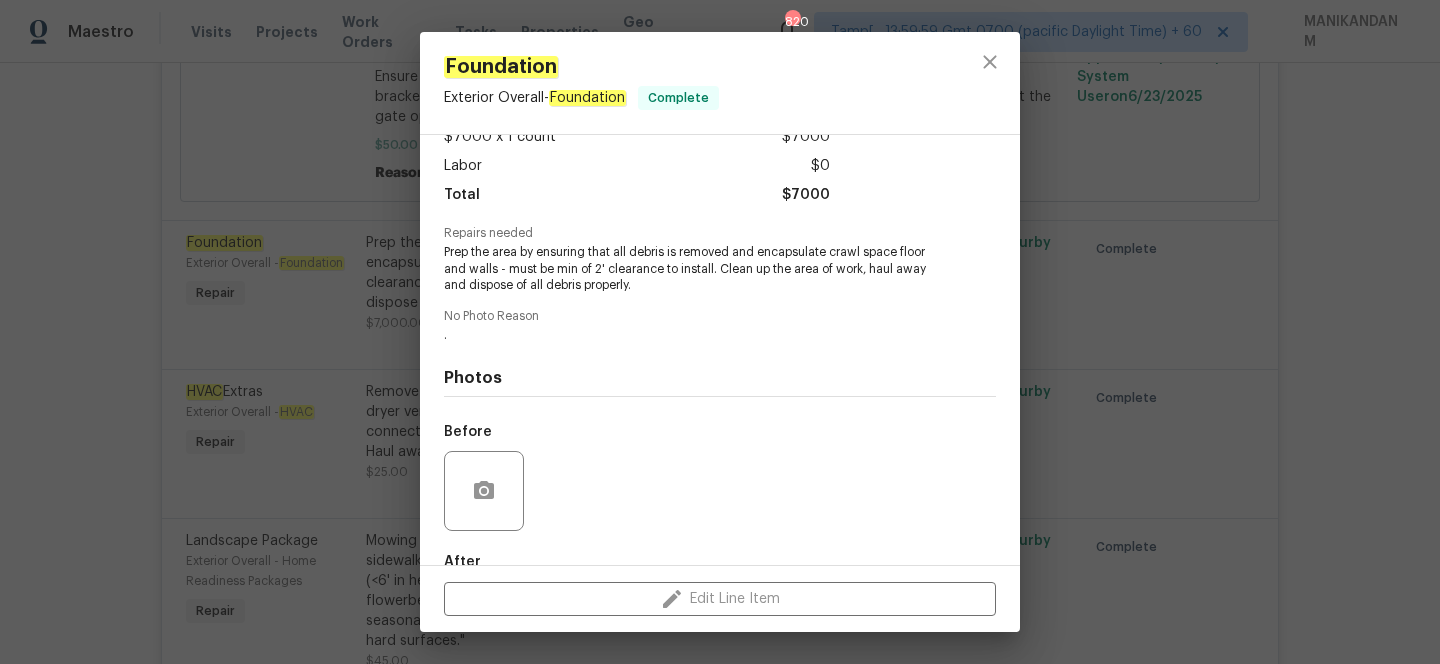 scroll, scrollTop: 240, scrollLeft: 0, axis: vertical 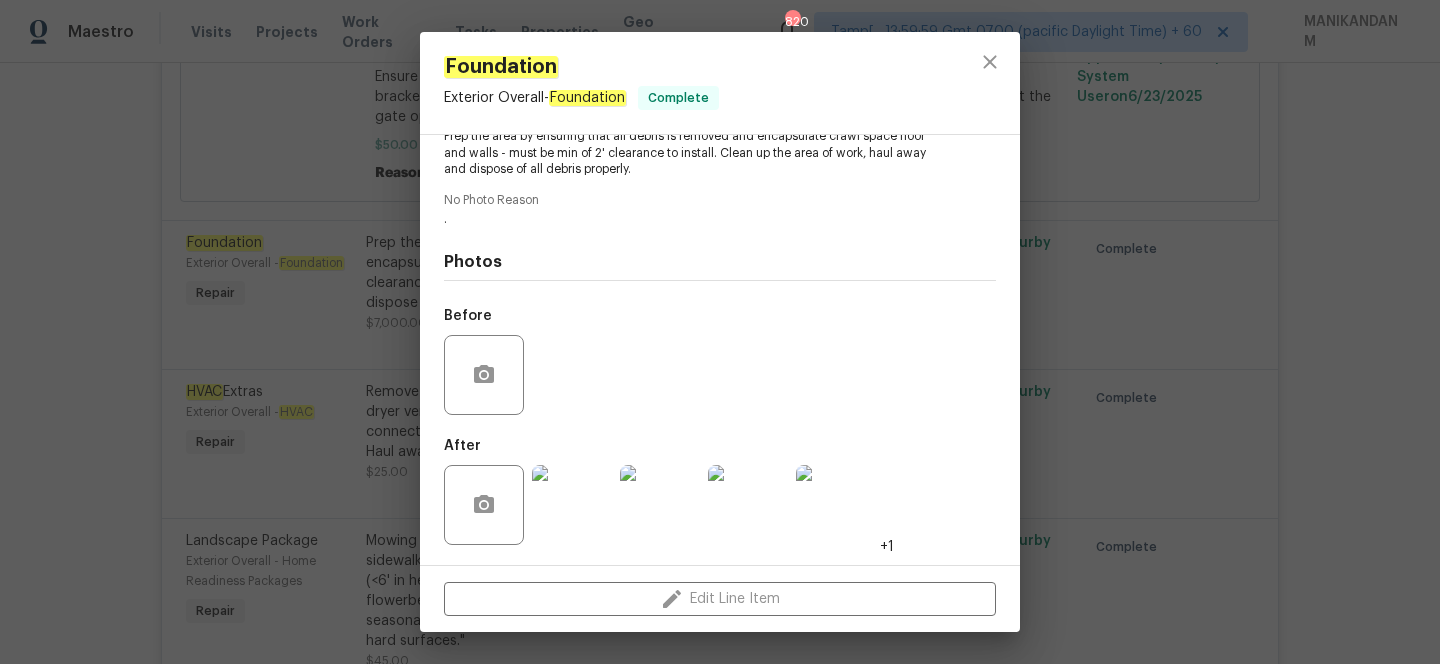 click at bounding box center [572, 505] 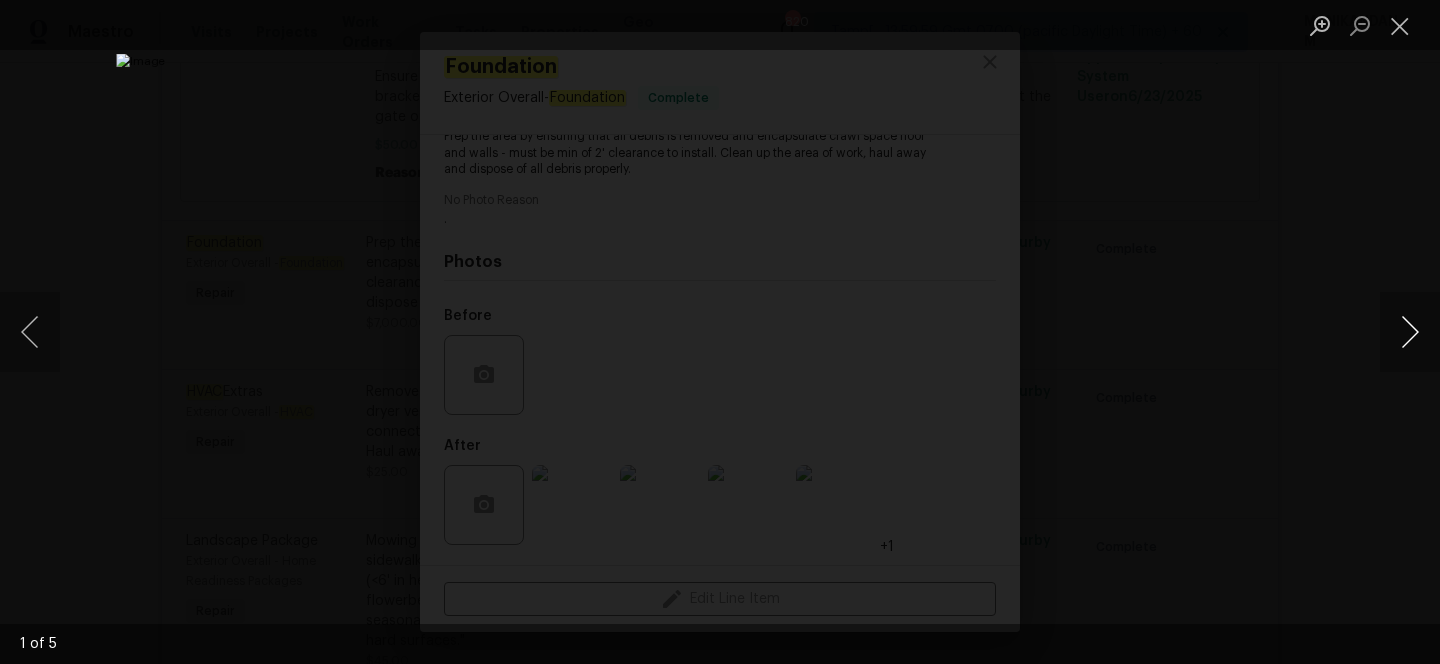 click at bounding box center [1410, 332] 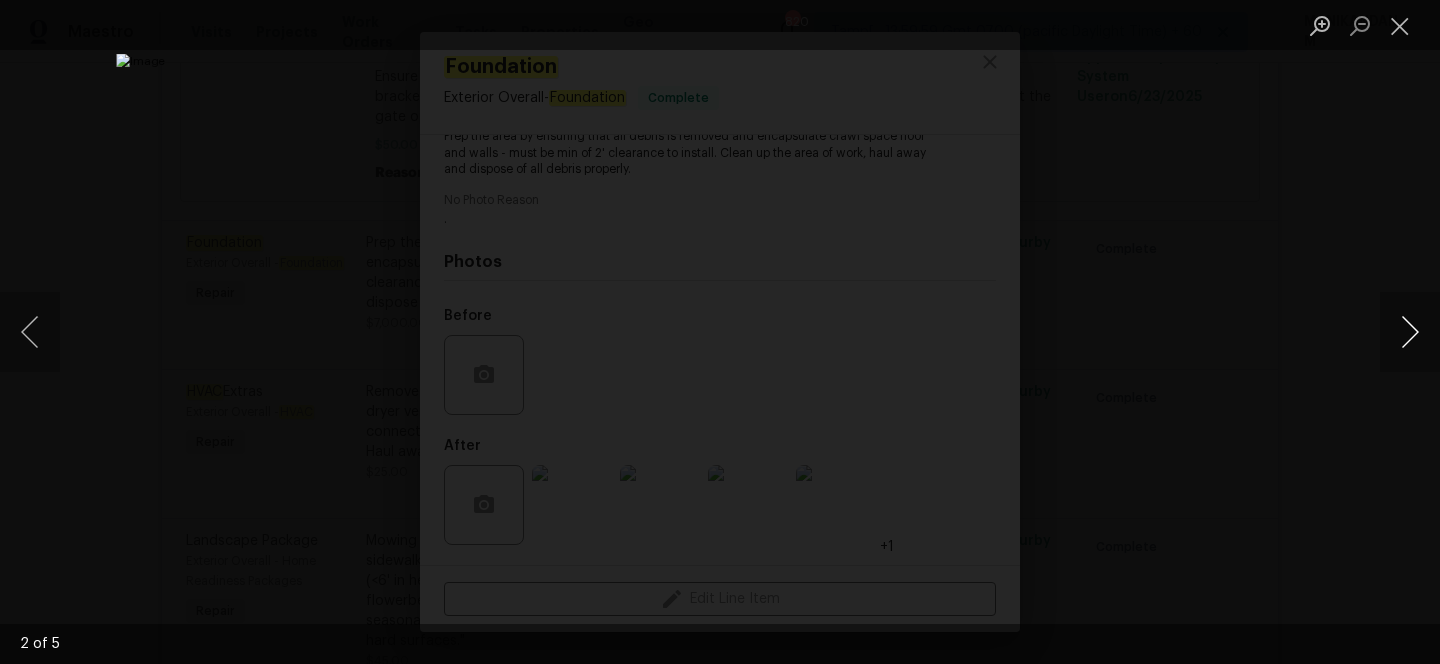 click at bounding box center [1410, 332] 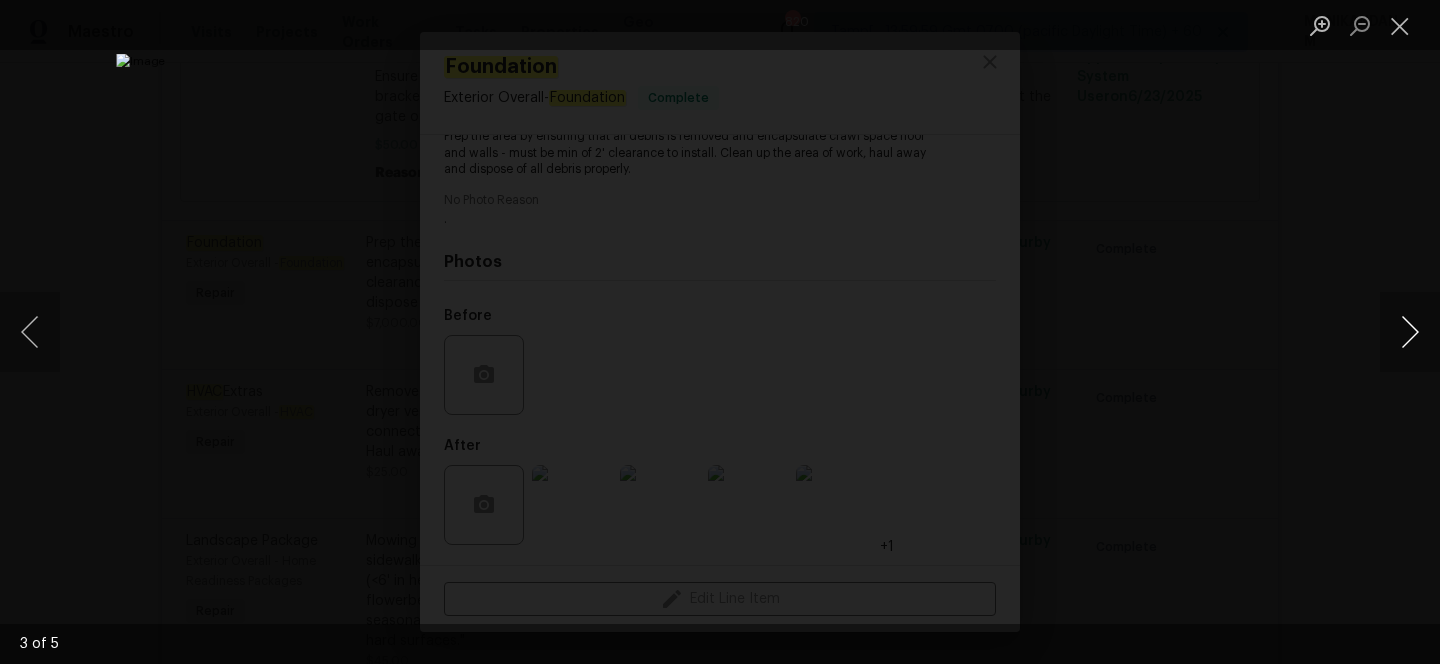 click at bounding box center (1410, 332) 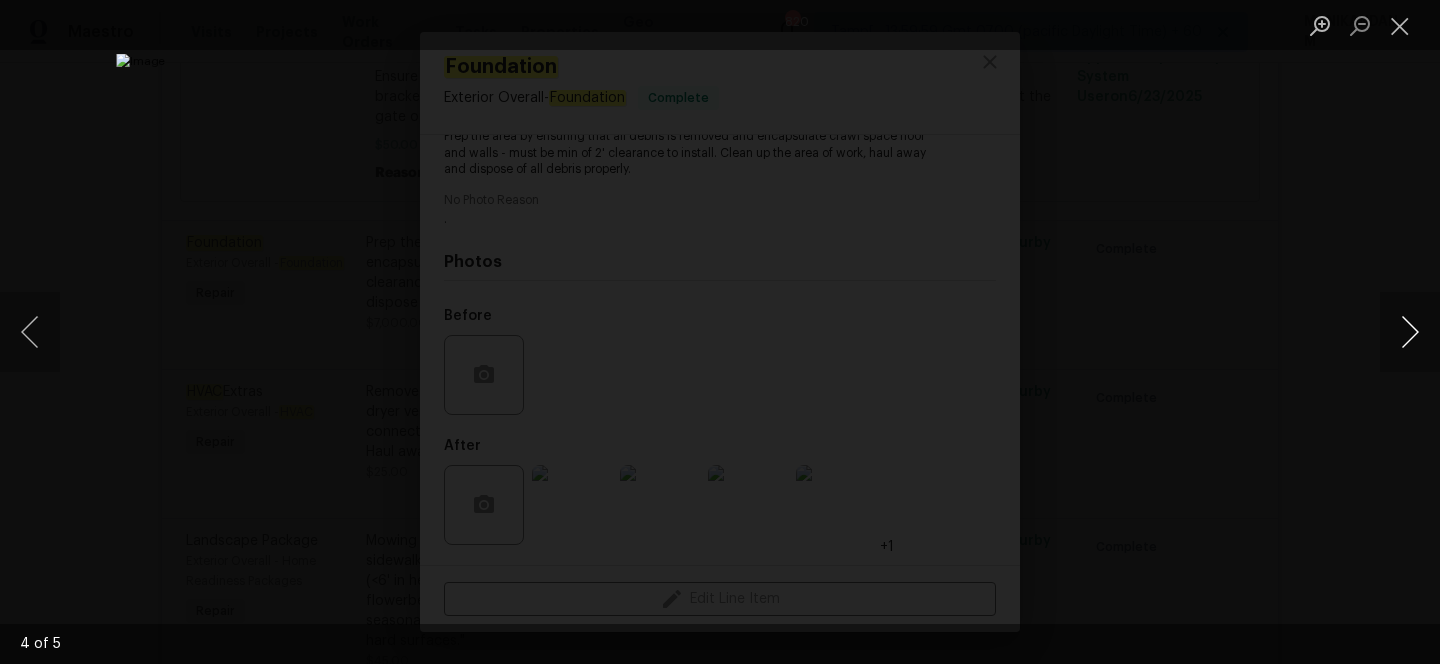 click at bounding box center (1410, 332) 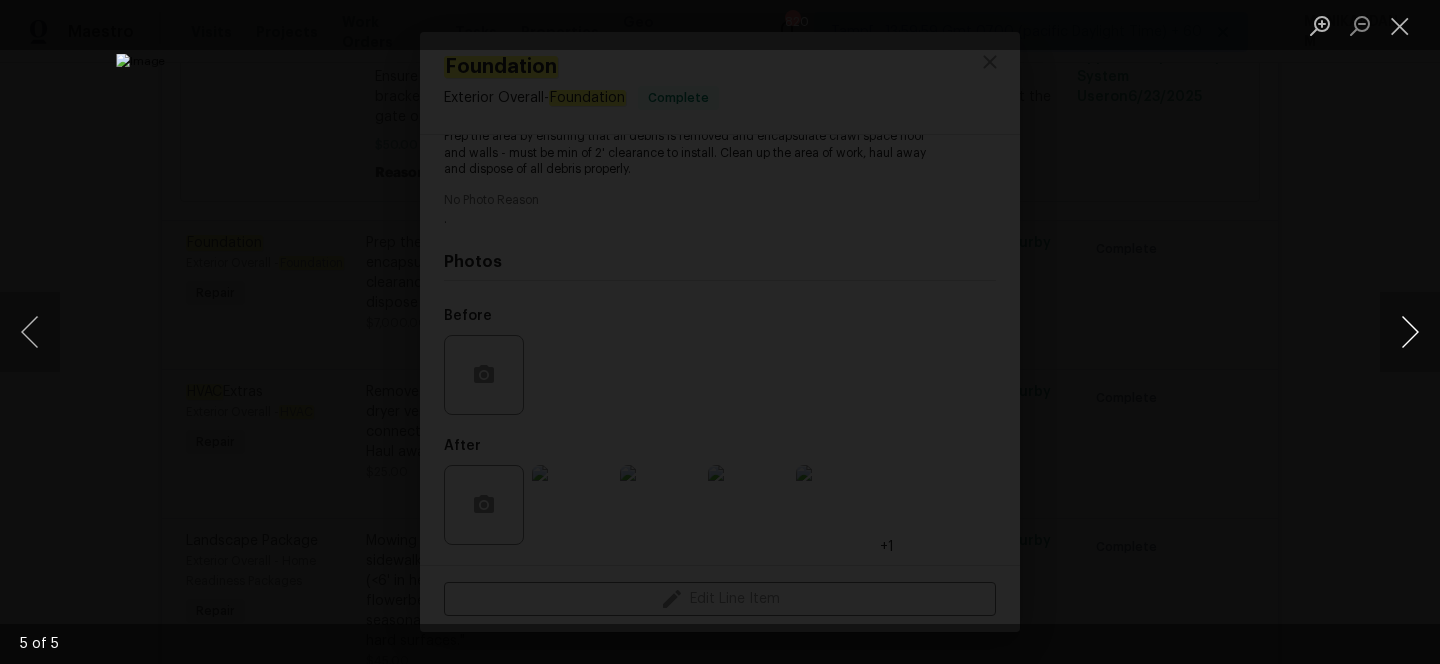 click at bounding box center (1410, 332) 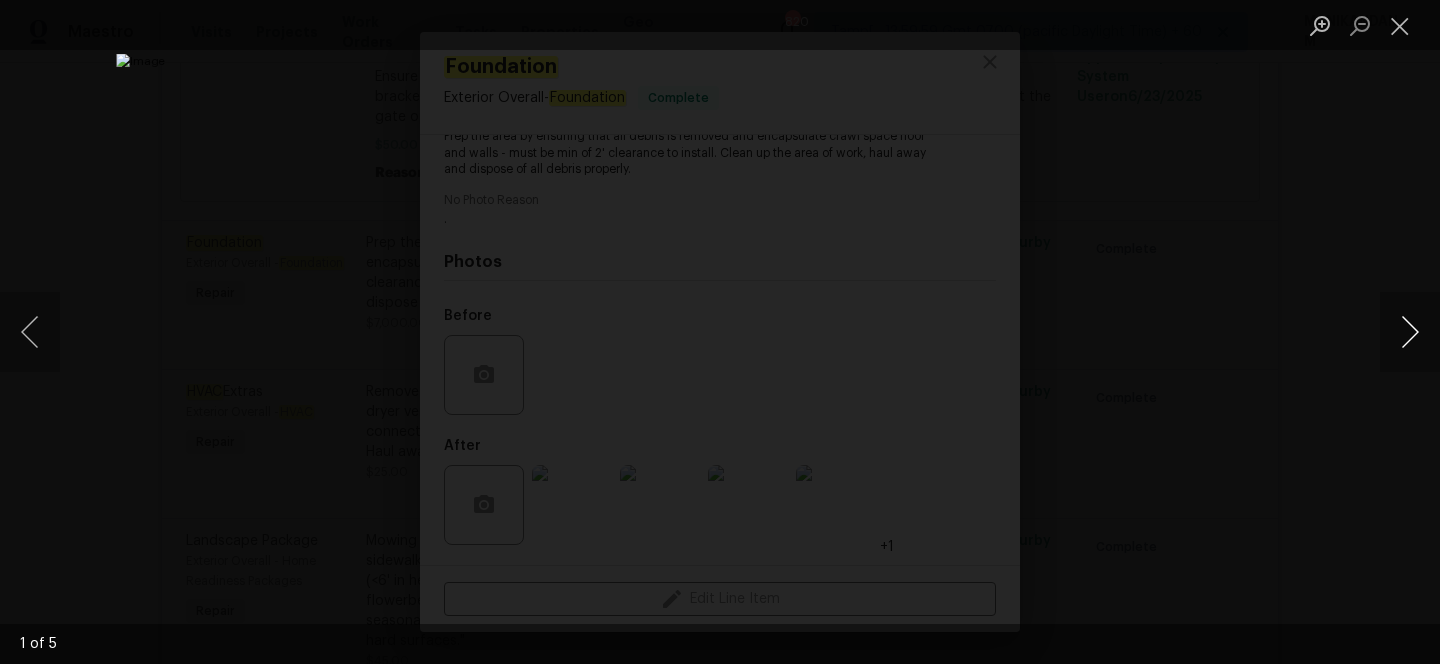 click at bounding box center (1410, 332) 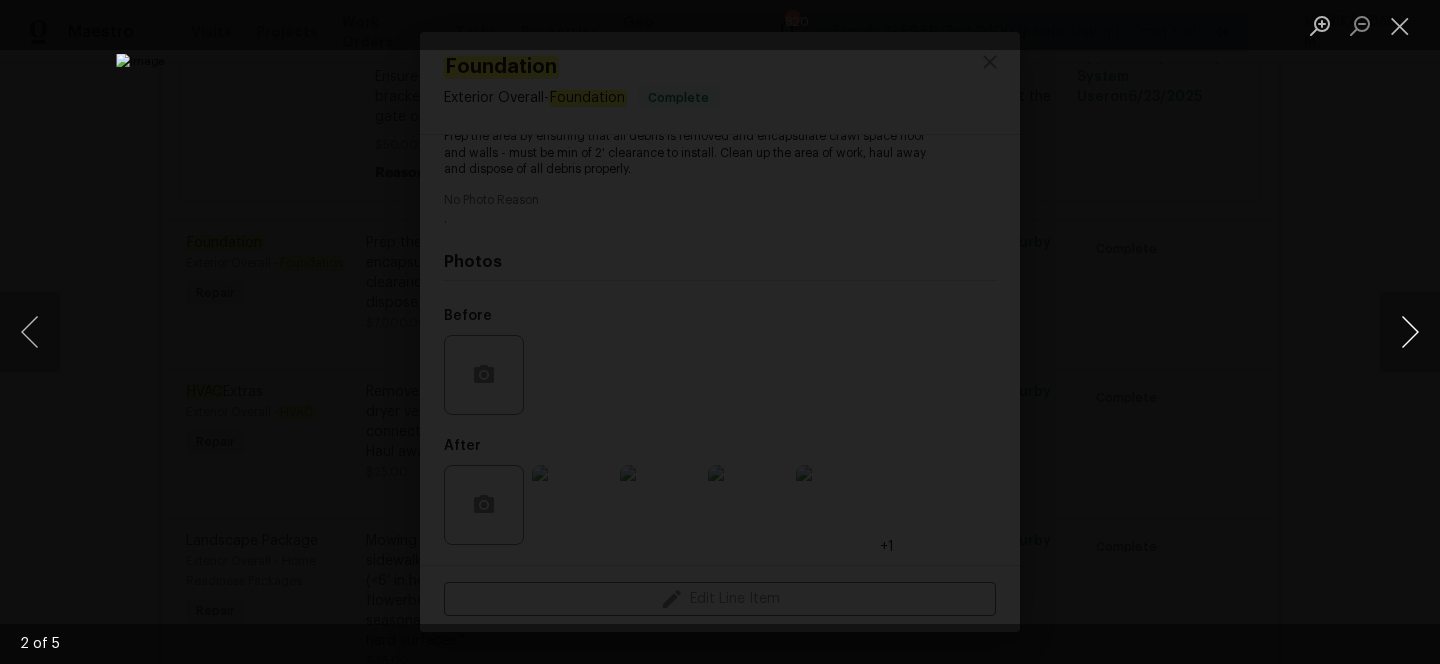 click at bounding box center [1410, 332] 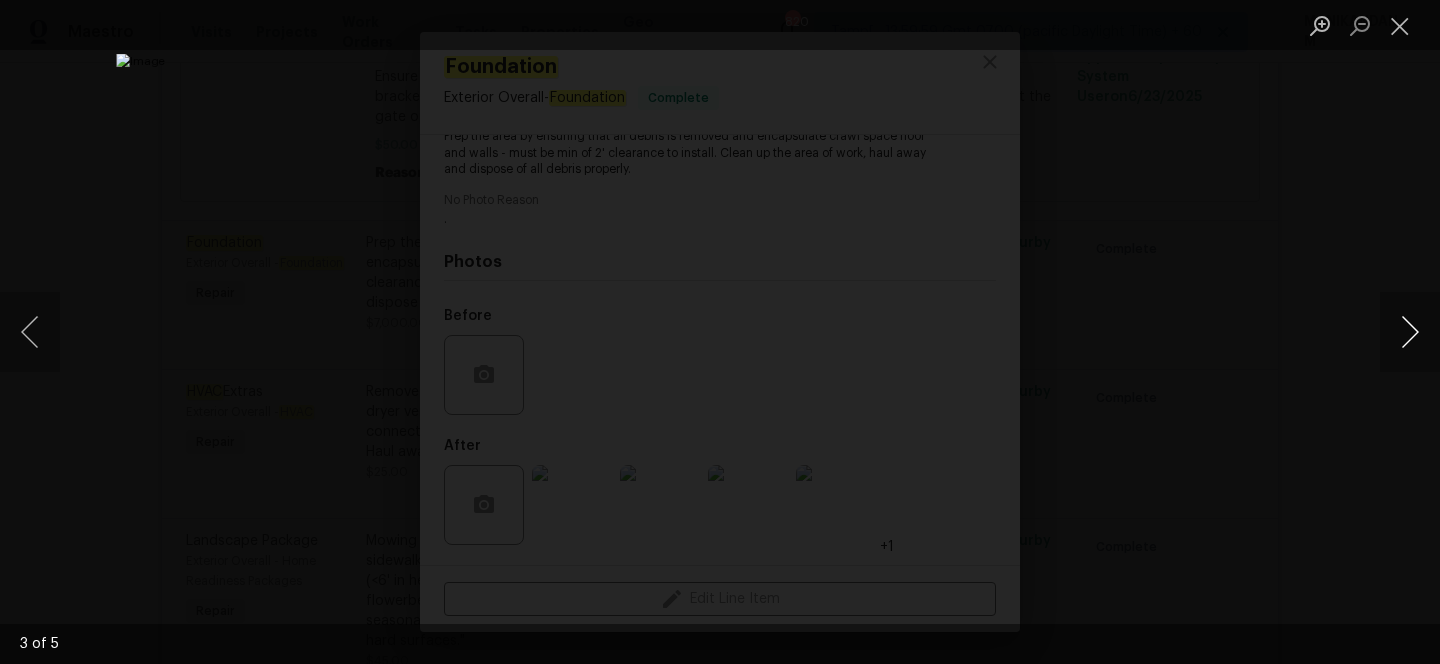 click at bounding box center (1410, 332) 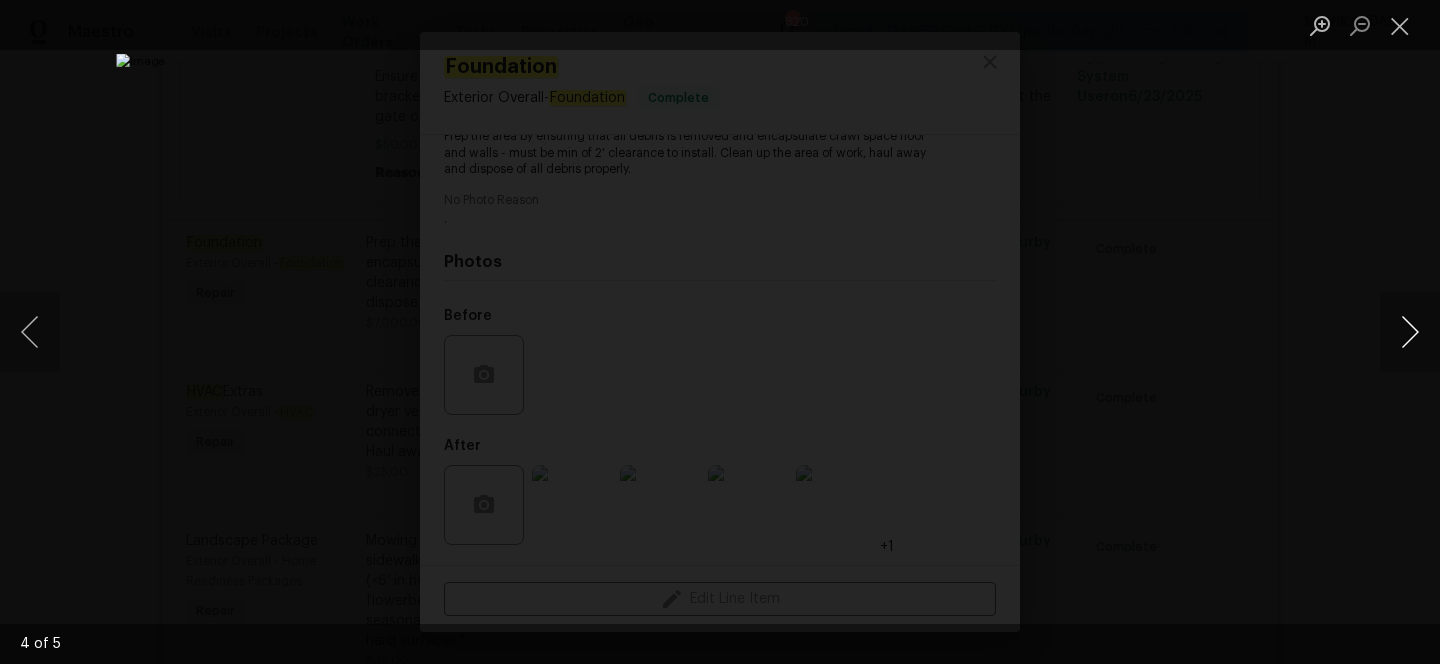 click at bounding box center (1410, 332) 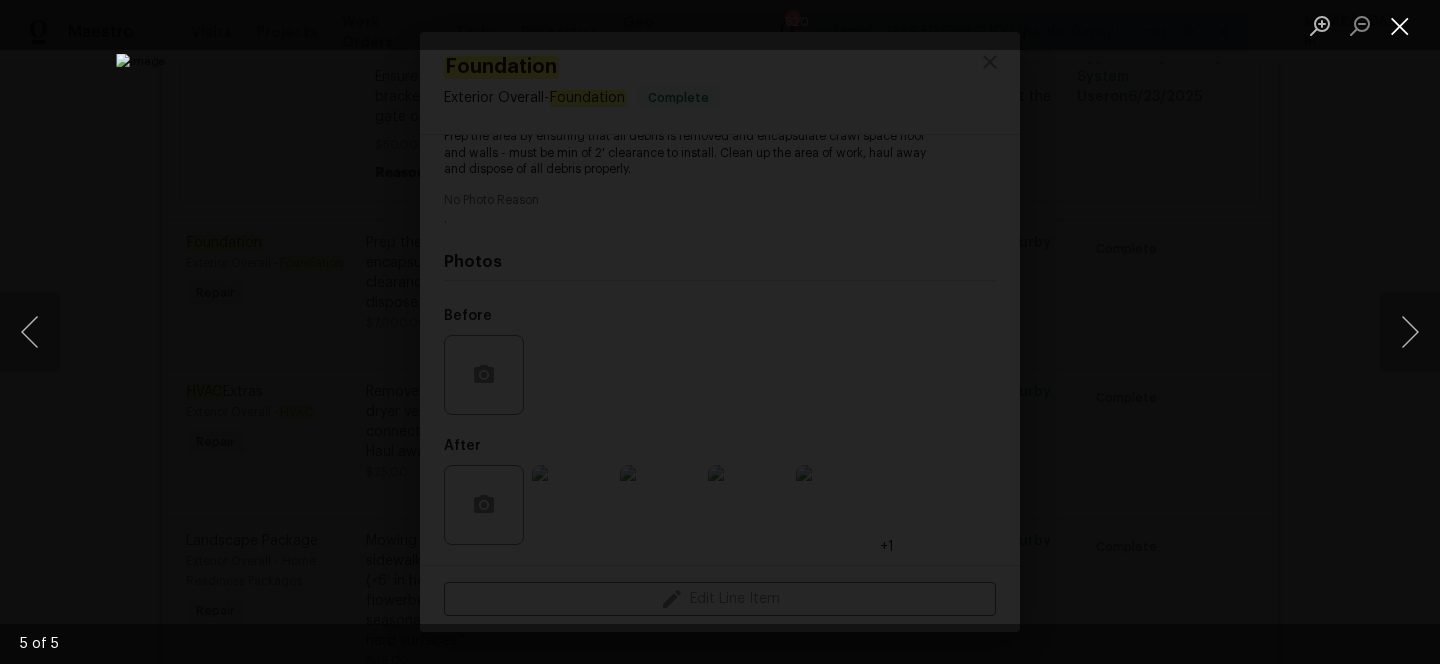 click at bounding box center [1400, 25] 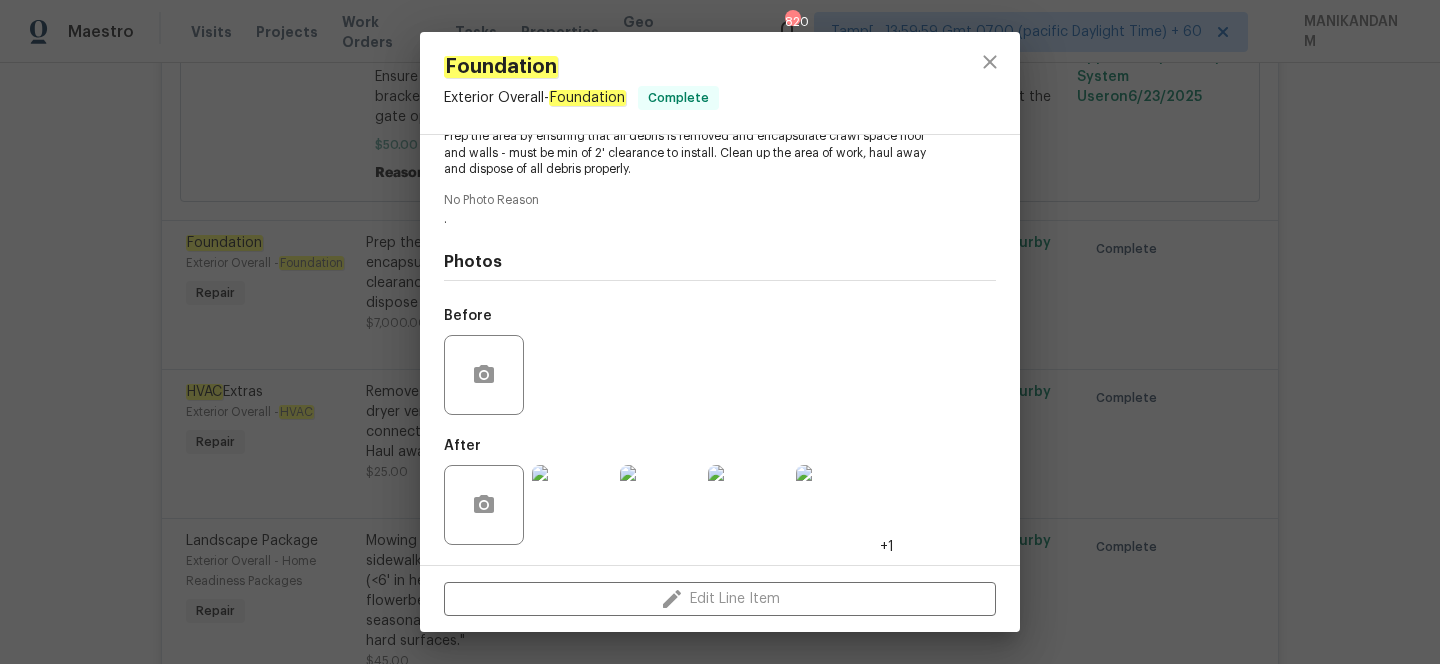 click on "Foundation Exterior Overall  -  Foundation Complete Vendor Top Notch Power Washing Account Category Repairs Cost $7000 x 1 count $7000 Labor $0 Total $7000 Repairs needed Prep the area by ensuring that all debris is removed and encapsulate crawl space floor and walls - must be min of 2' clearance to install. Clean up the area of work, haul away and dispose of all debris properly. No Photo Reason . Photos Before After  +1  Edit Line Item" at bounding box center [720, 332] 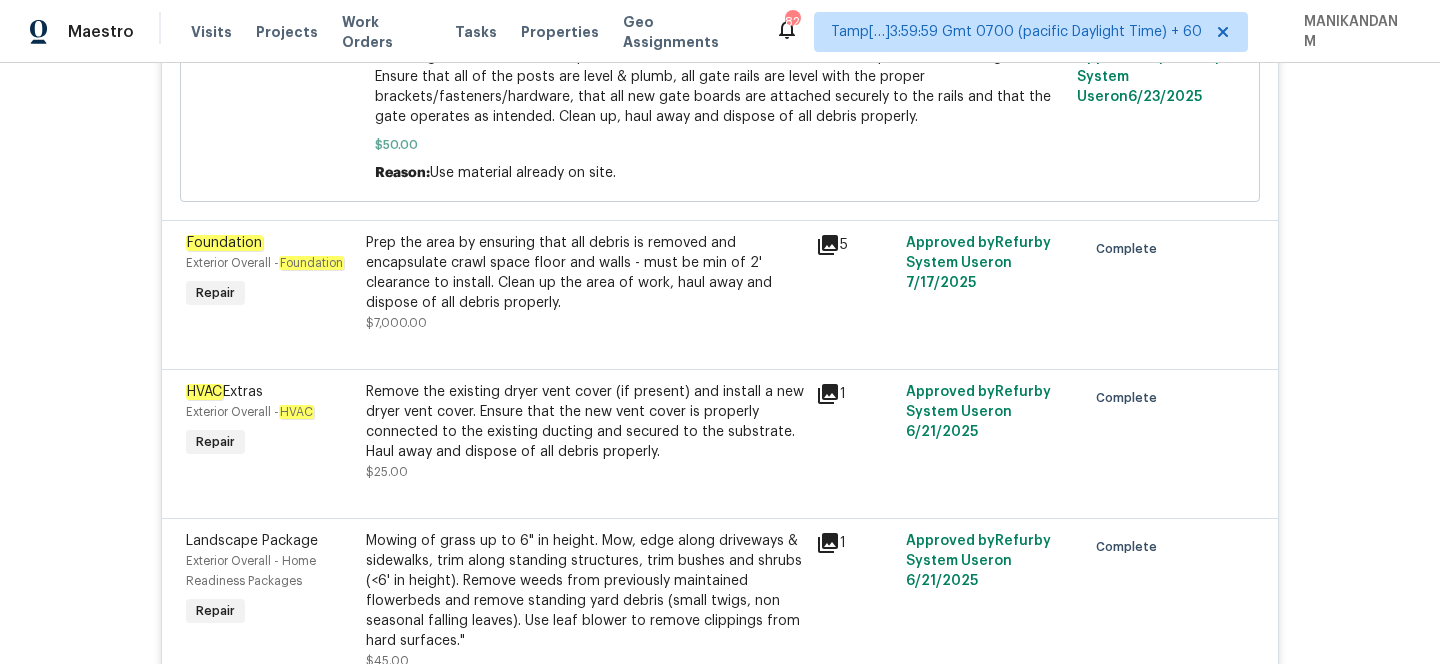 click on "Prep the area by ensuring that all debris is removed and encapsulate crawl space floor and walls - must be min of 2' clearance to install. Clean up the area of work, haul away and dispose of all debris properly." at bounding box center (585, 273) 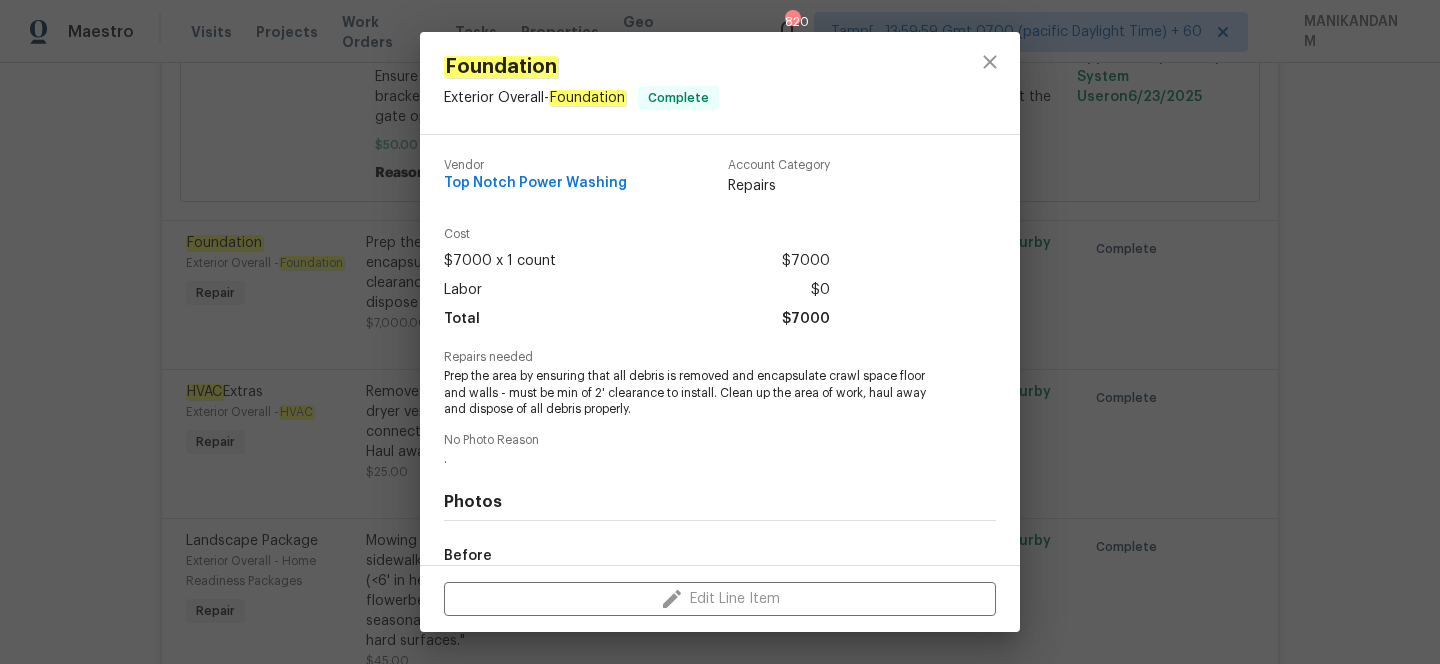 click on "Prep the area by ensuring that all debris is removed and encapsulate crawl space floor and walls - must be min of 2' clearance to install. Clean up the area of work, haul away and dispose of all debris properly." at bounding box center [692, 393] 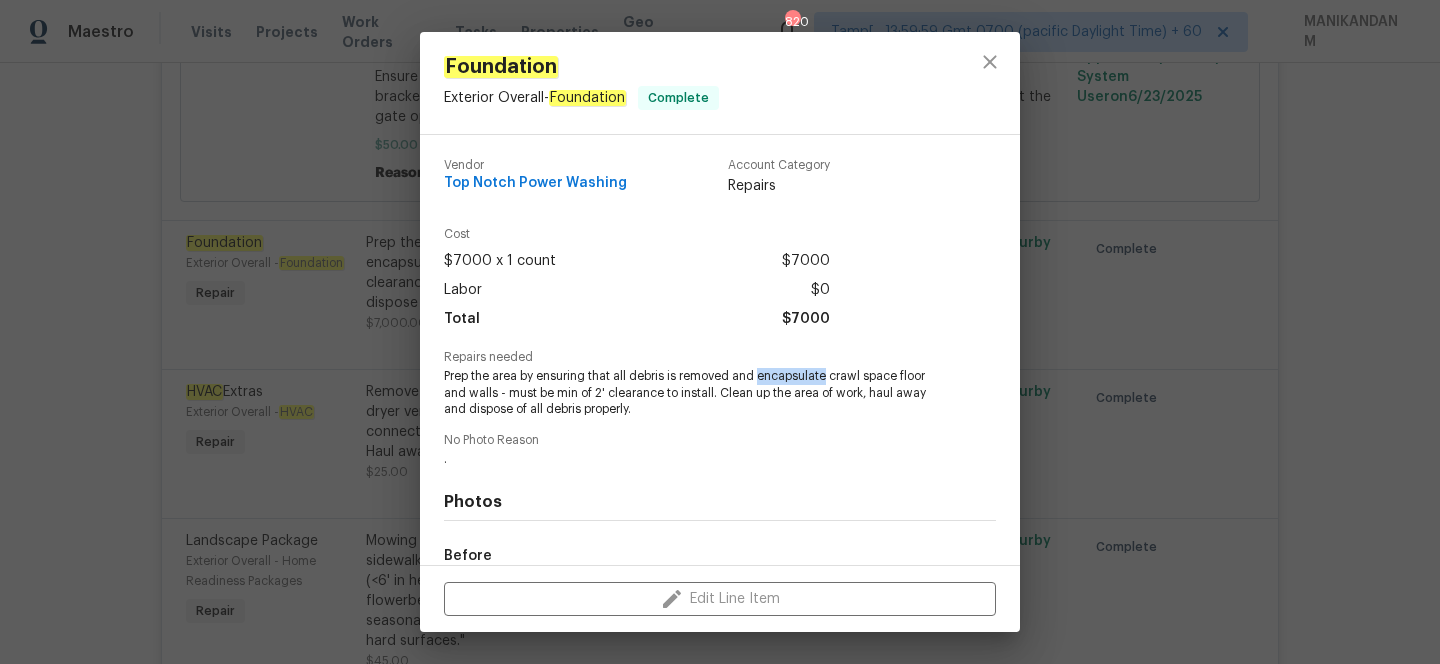 click on "Prep the area by ensuring that all debris is removed and encapsulate crawl space floor and walls - must be min of 2' clearance to install. Clean up the area of work, haul away and dispose of all debris properly." at bounding box center [692, 393] 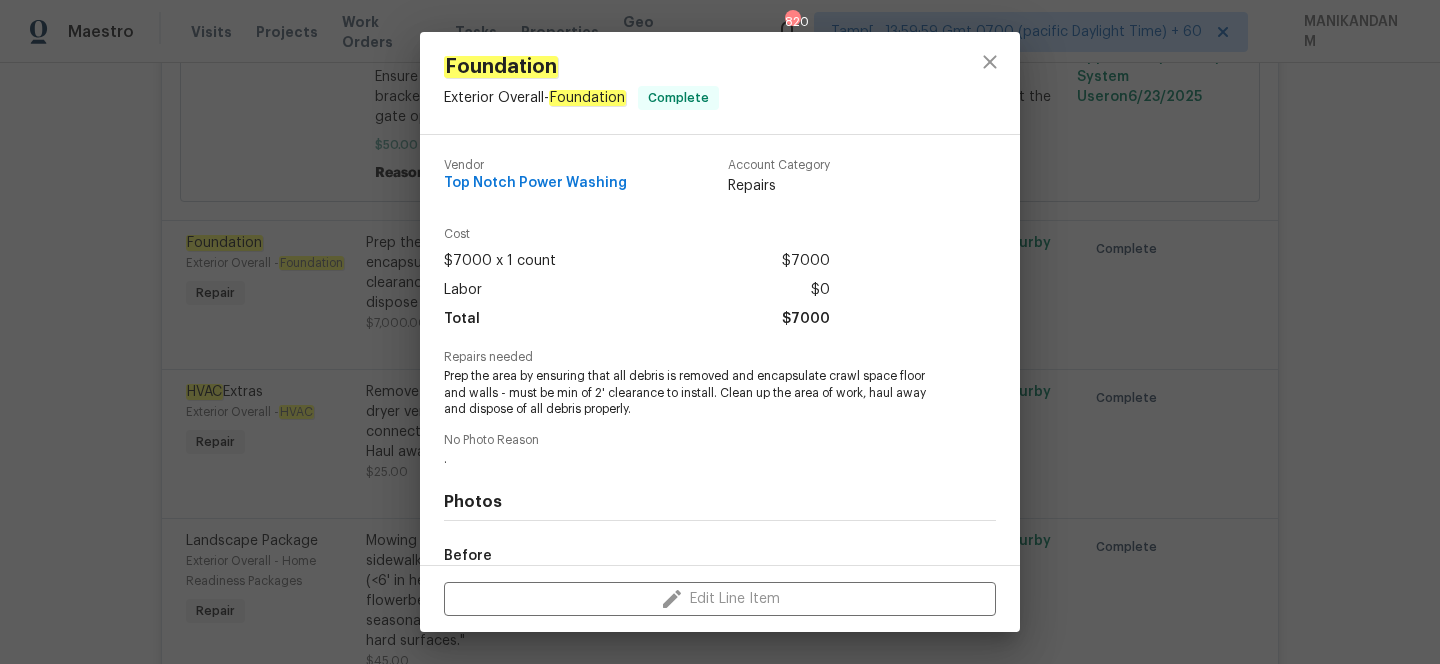 click on "Foundation Exterior Overall  -  Foundation Complete Vendor Top Notch Power Washing Account Category Repairs Cost $7000 x 1 count $7000 Labor $0 Total $7000 Repairs needed Prep the area by ensuring that all debris is removed and encapsulate crawl space floor and walls - must be min of 2' clearance to install. Clean up the area of work, haul away and dispose of all debris properly. No Photo Reason . Photos Before After  +1  Edit Line Item" at bounding box center (720, 332) 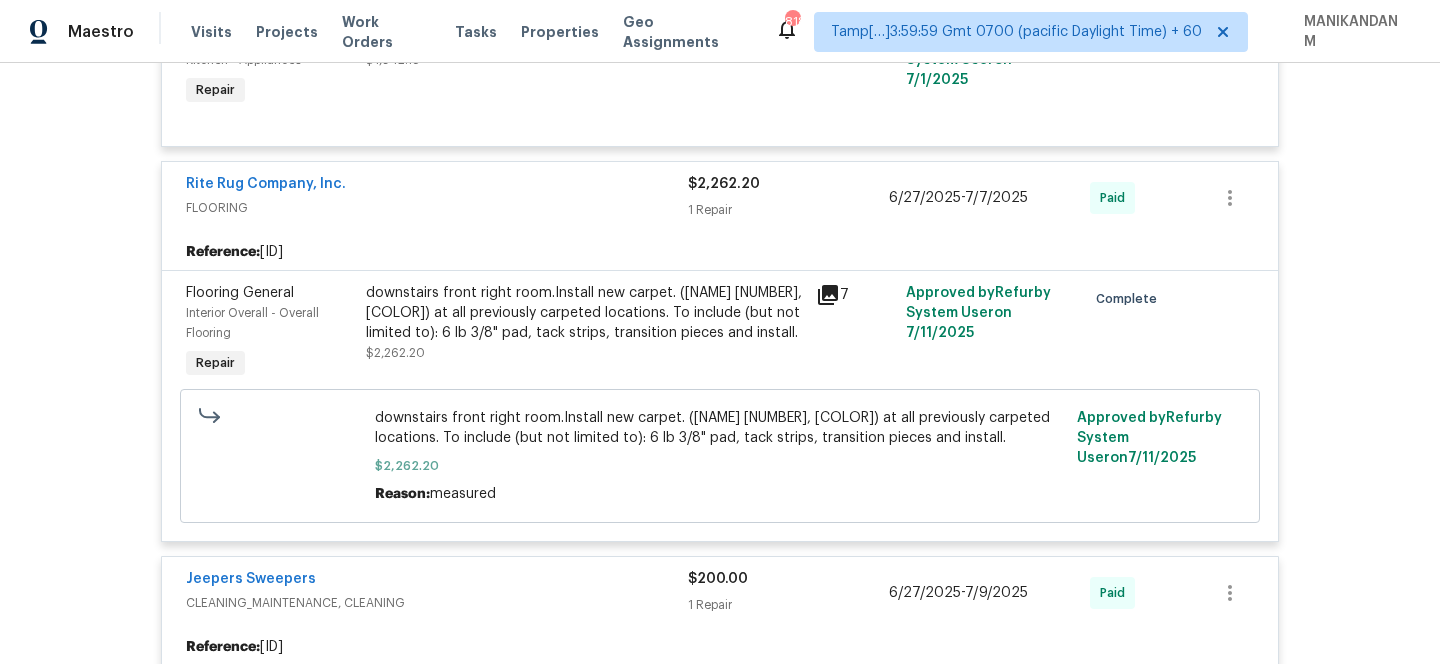 scroll, scrollTop: 15651, scrollLeft: 0, axis: vertical 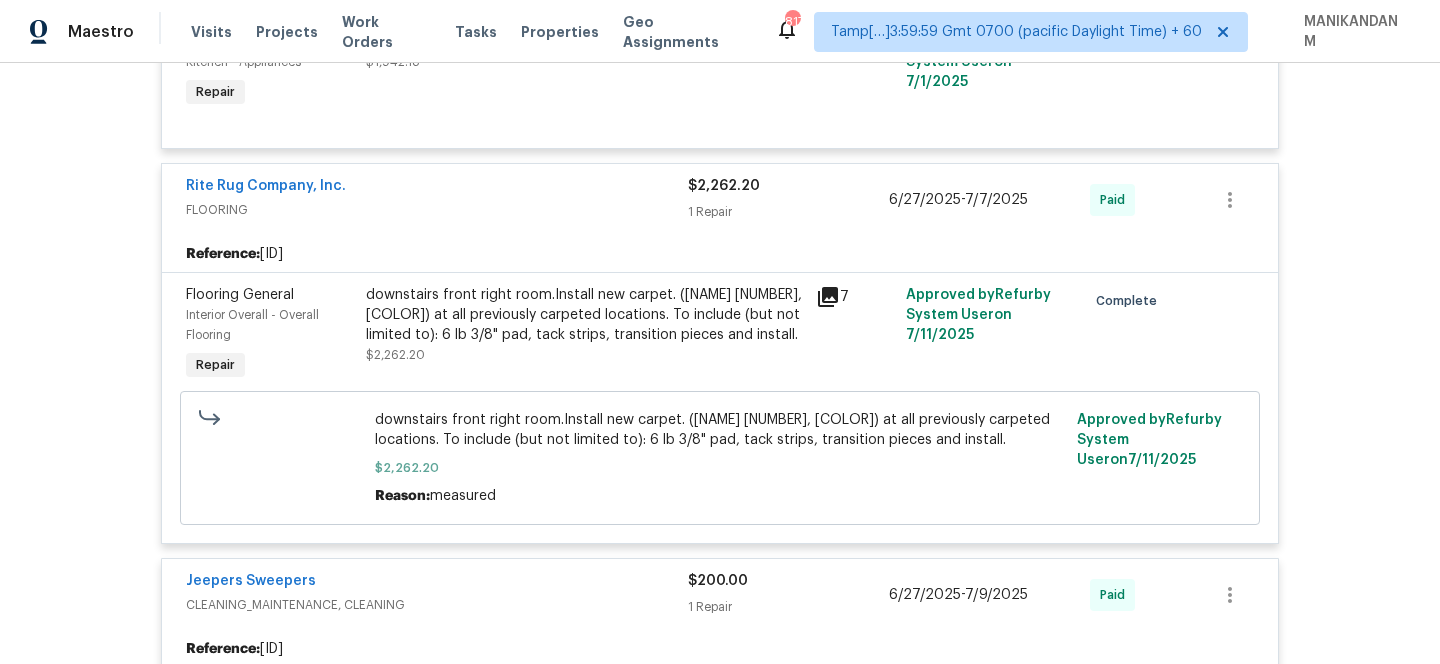 click on "downstairs front right room.Install new carpet. ([NAME] [NUMBER], [COLOR]) at all previously carpeted locations. To include (but not limited to): 6 lb 3/8" pad, tack strips, transition pieces and install." at bounding box center [585, 315] 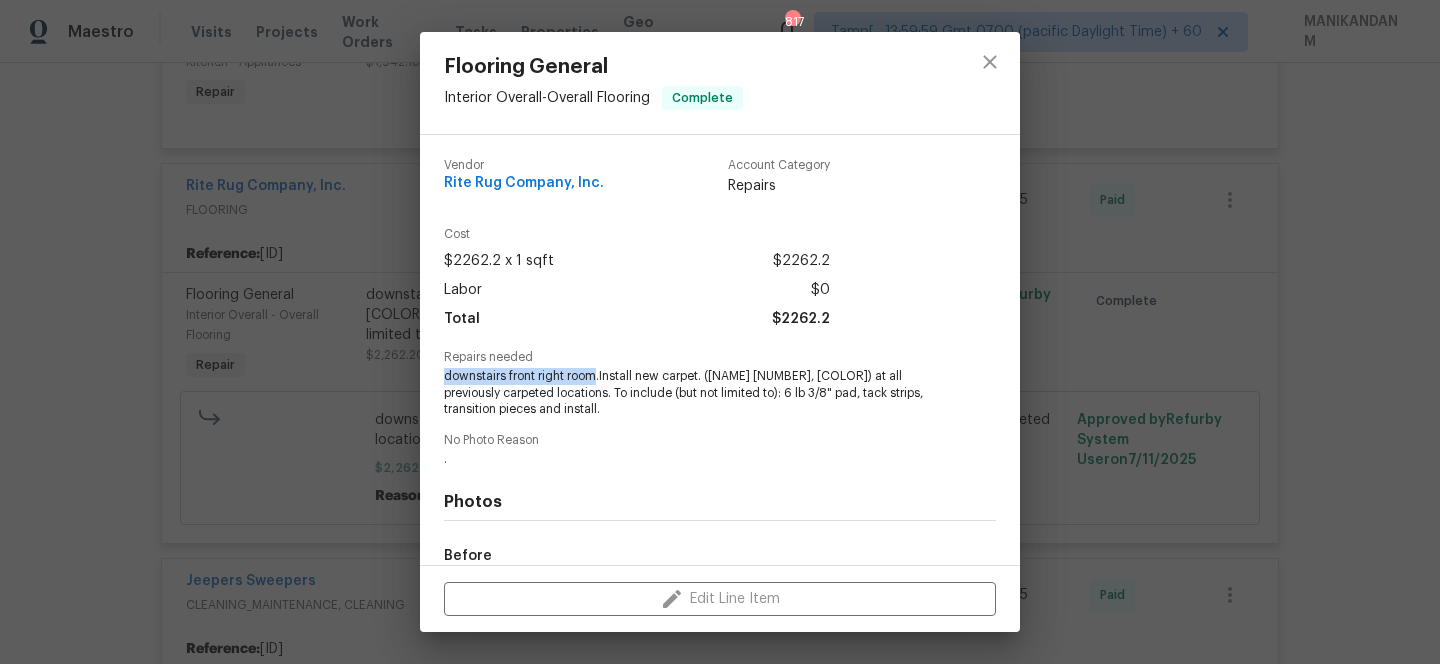 drag, startPoint x: 437, startPoint y: 376, endPoint x: 596, endPoint y: 379, distance: 159.0283 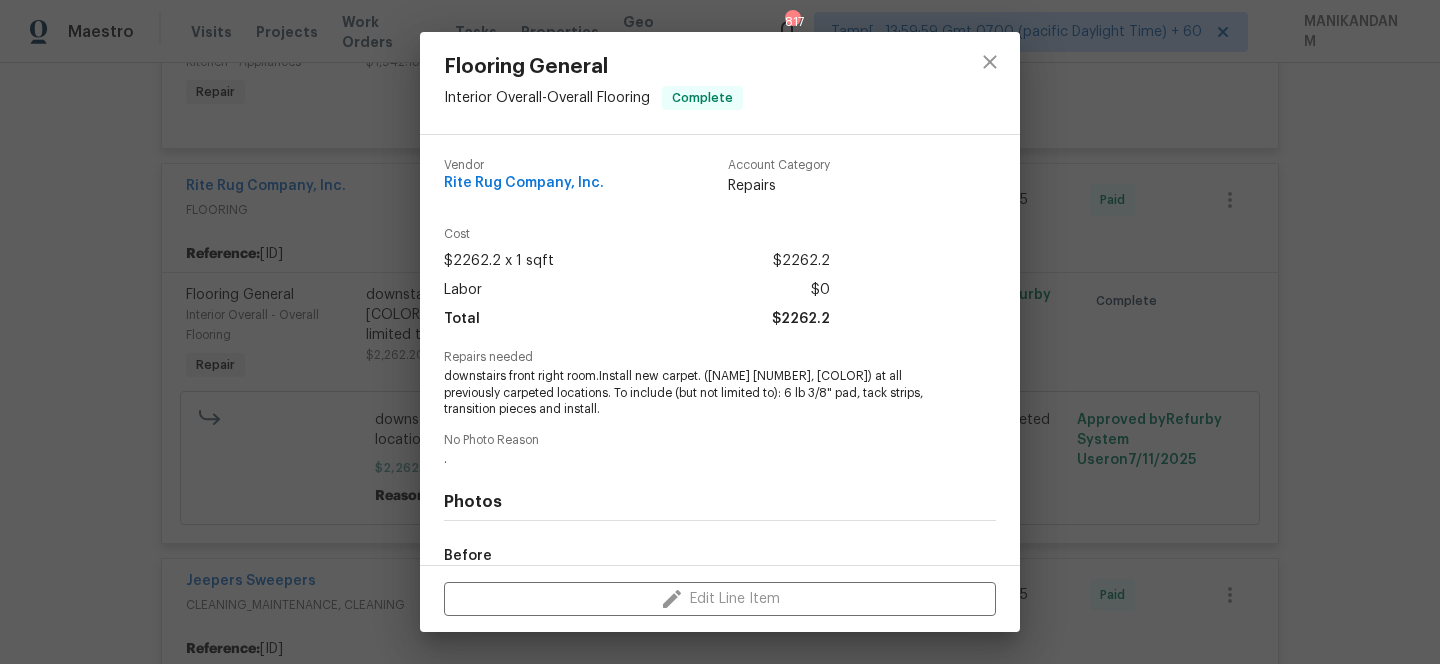 click on "Flooring General Interior Overall  -  Overall Flooring Complete Vendor Rite Rug Company, Inc. Account Category Repairs Cost $2262.2 x 1 sqft $2262.2 Labor $0 Total $2262.2 Repairs needed downstairs front right room.Install new carpet. ([NAME] [NUMBER], [COLOR]) at all previously carpeted locations. To include (but not limited to): 6 lb 3/8" pad, tack strips, transition pieces and install. No Photo Reason . Photos Before After  +2  Edit Line Item" at bounding box center (720, 332) 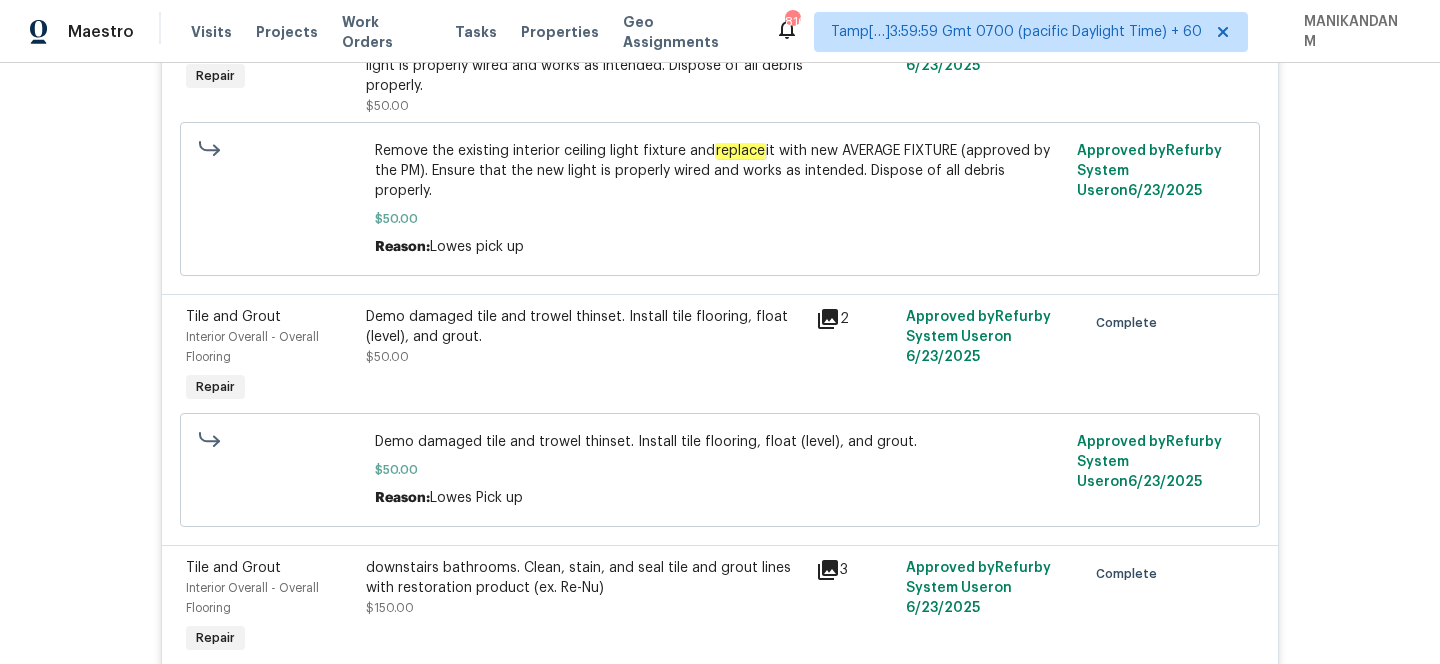 scroll, scrollTop: 13078, scrollLeft: 0, axis: vertical 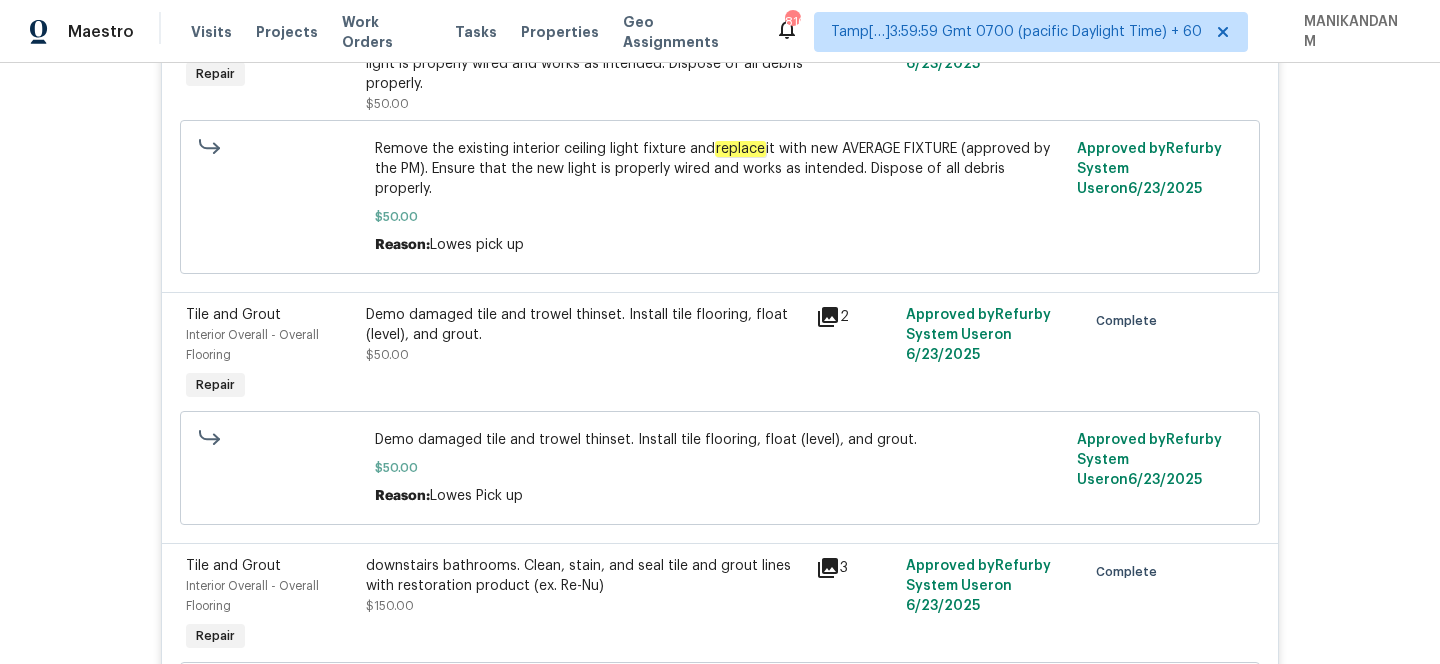 click on "Demo damaged tile and trowel thinset. Install tile flooring, float (level), and grout." at bounding box center [585, 325] 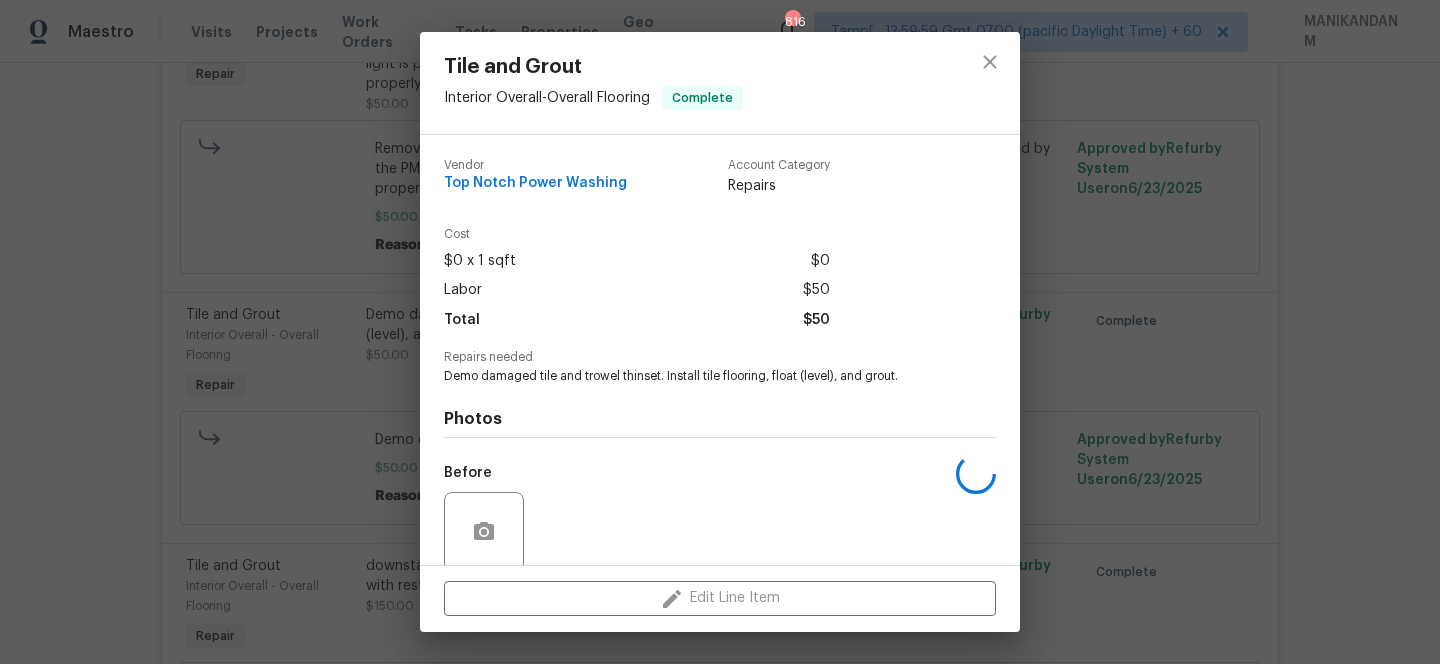 scroll, scrollTop: 156, scrollLeft: 0, axis: vertical 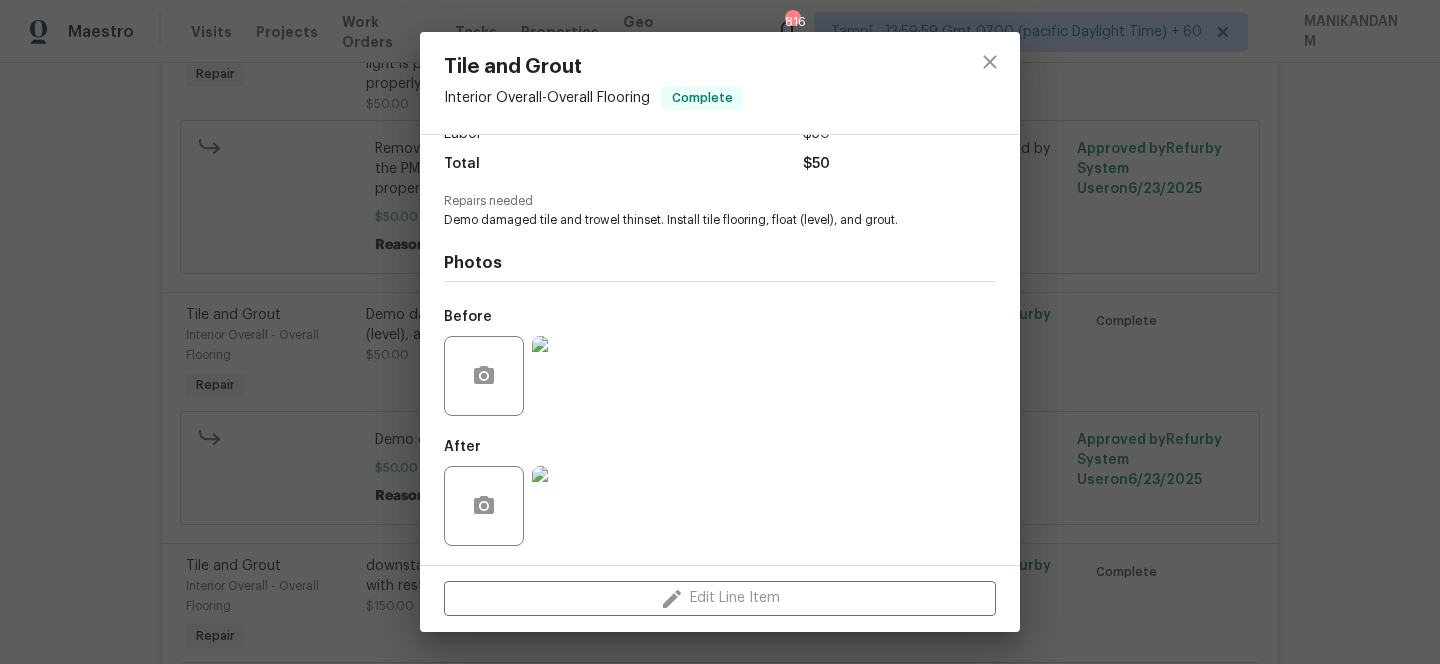click at bounding box center [572, 506] 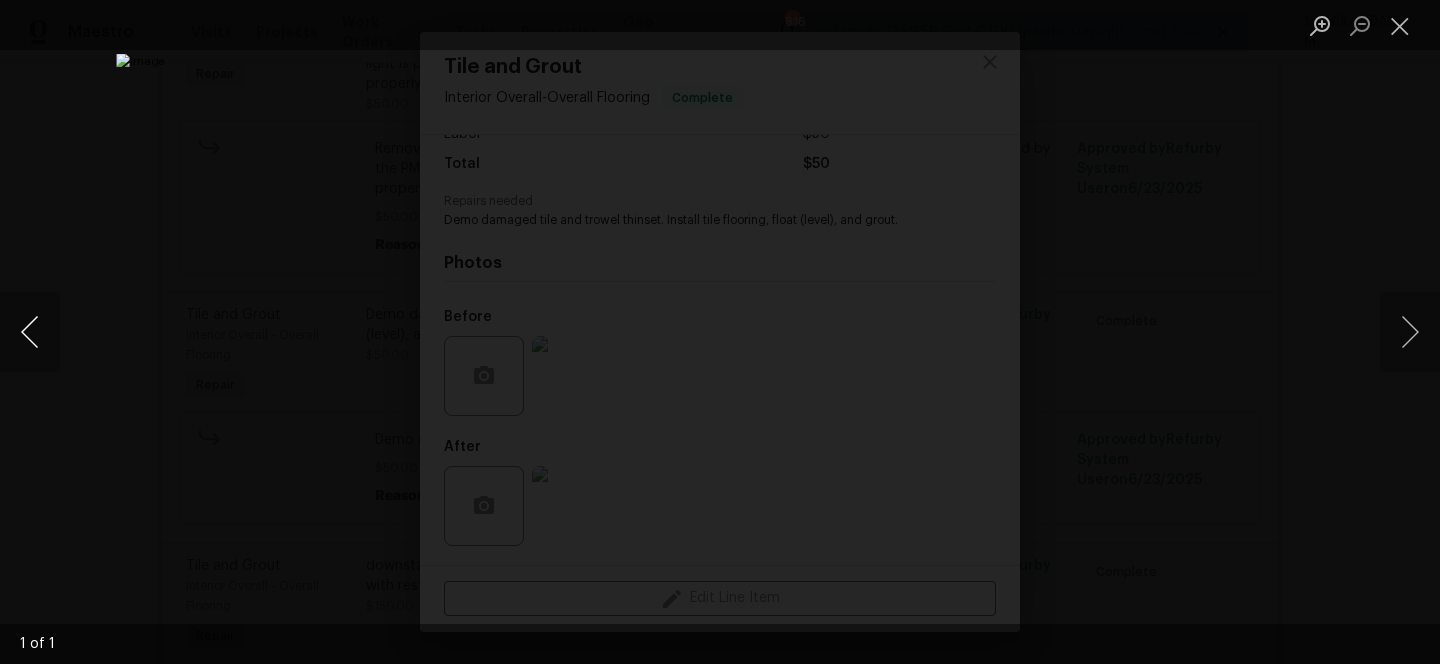 click at bounding box center (30, 332) 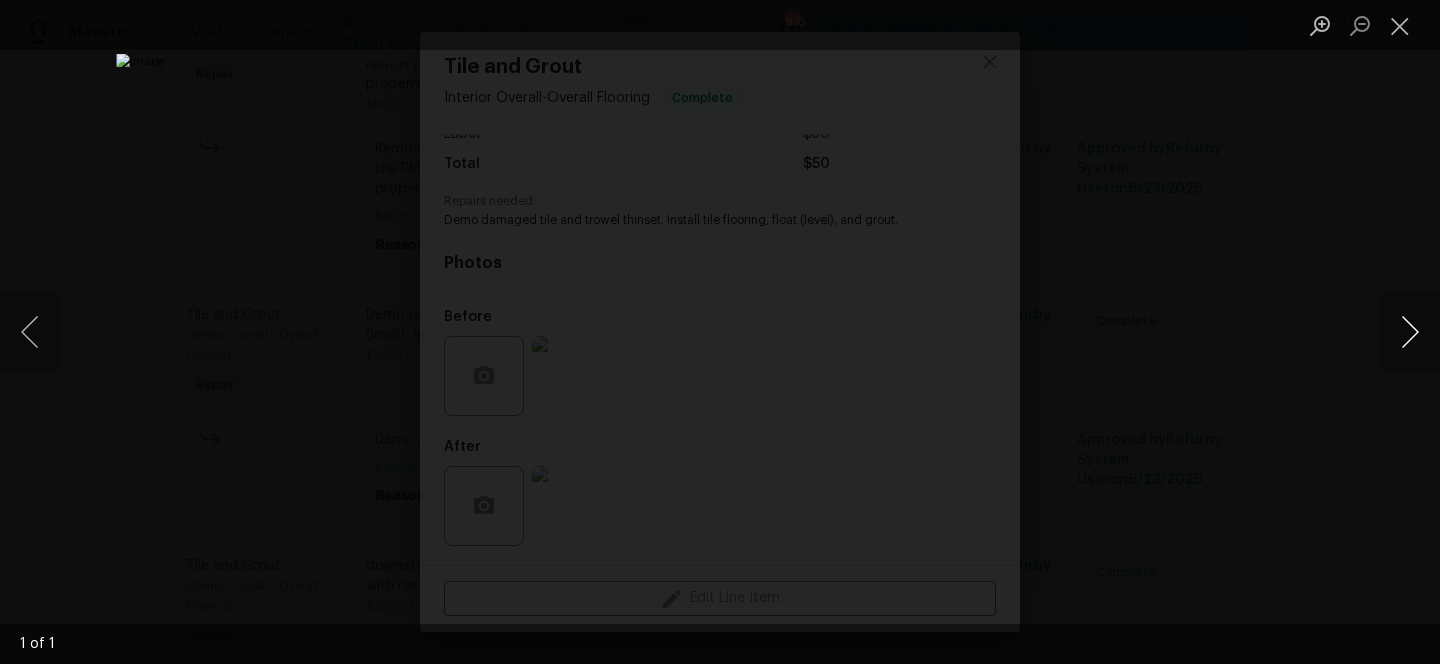click at bounding box center [1410, 332] 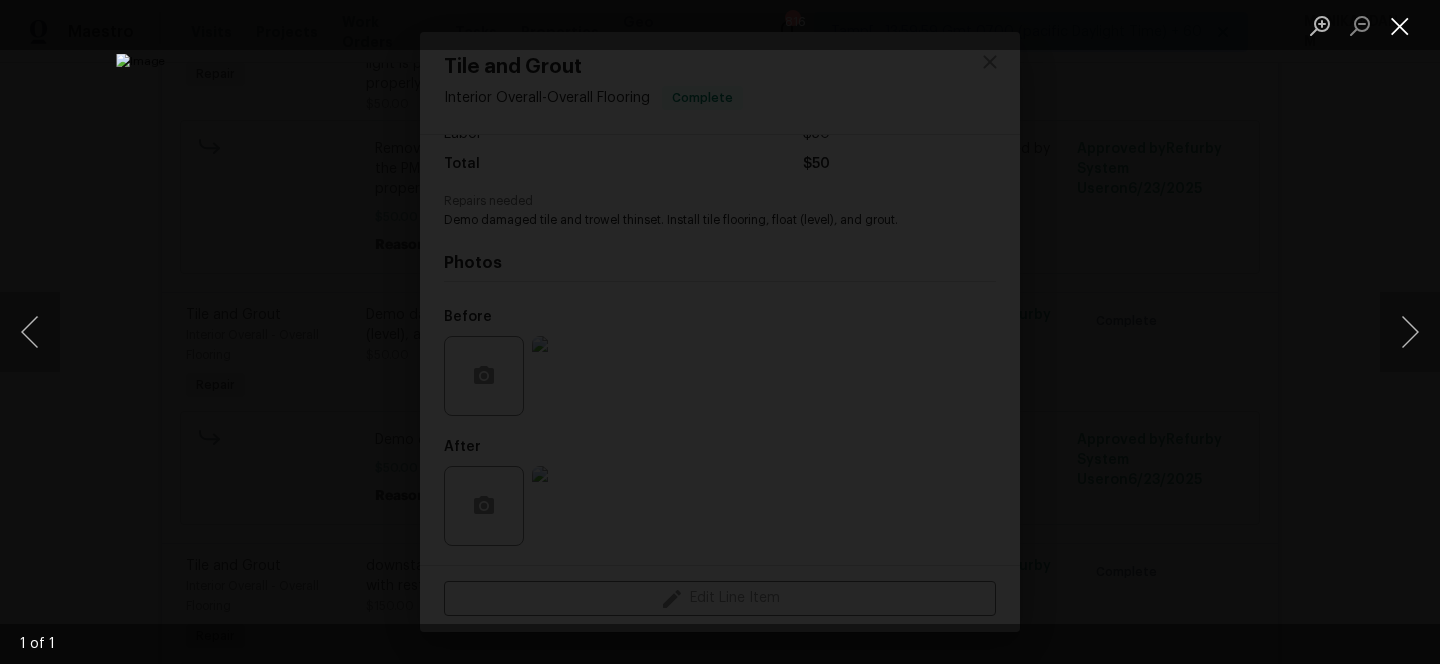 click at bounding box center [1400, 25] 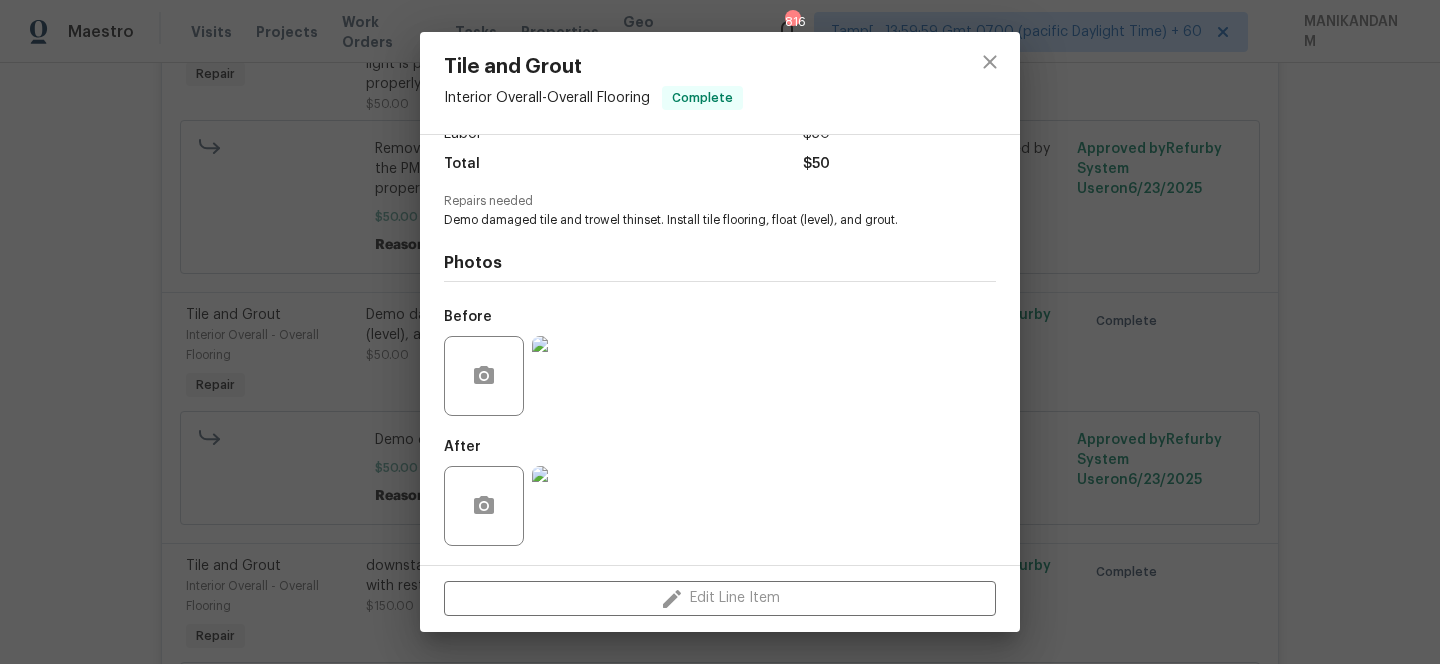 click at bounding box center [572, 376] 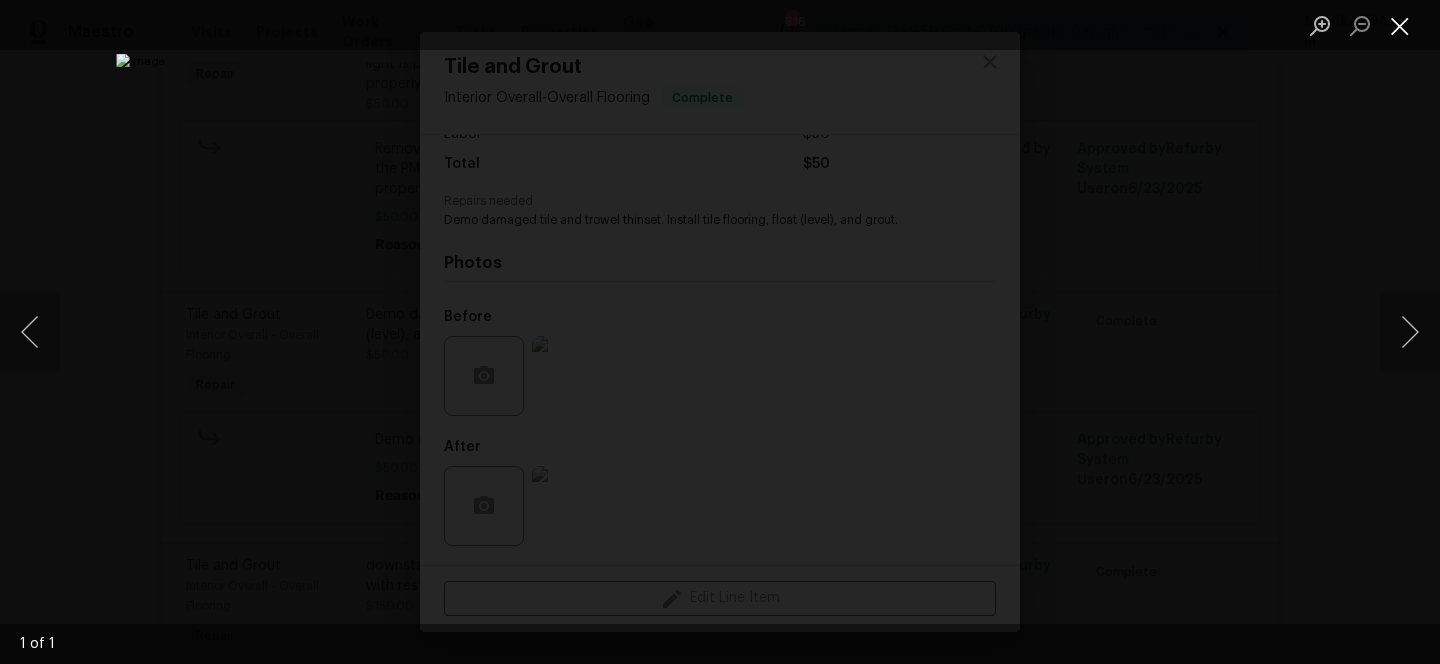 click at bounding box center (1400, 25) 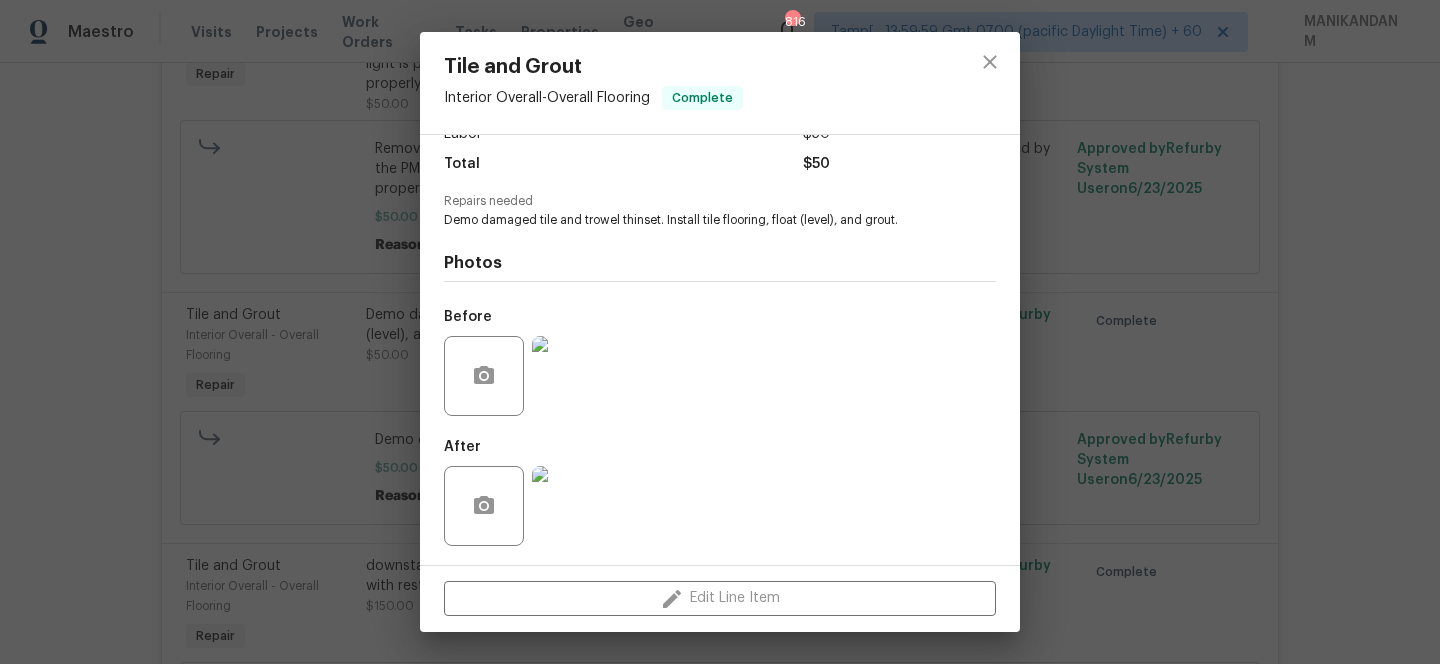 click on "Tile and Grout Interior Overall  -  Overall Flooring Complete Vendor Top Notch Power Washing Account Category Repairs Cost $0 x 1 sqft $0 Labor $50 Total $50 Repairs needed Demo damaged tile and trowel thinset. Install tile flooring, float (level), and grout. Photos Before After  Edit Line Item" at bounding box center [720, 332] 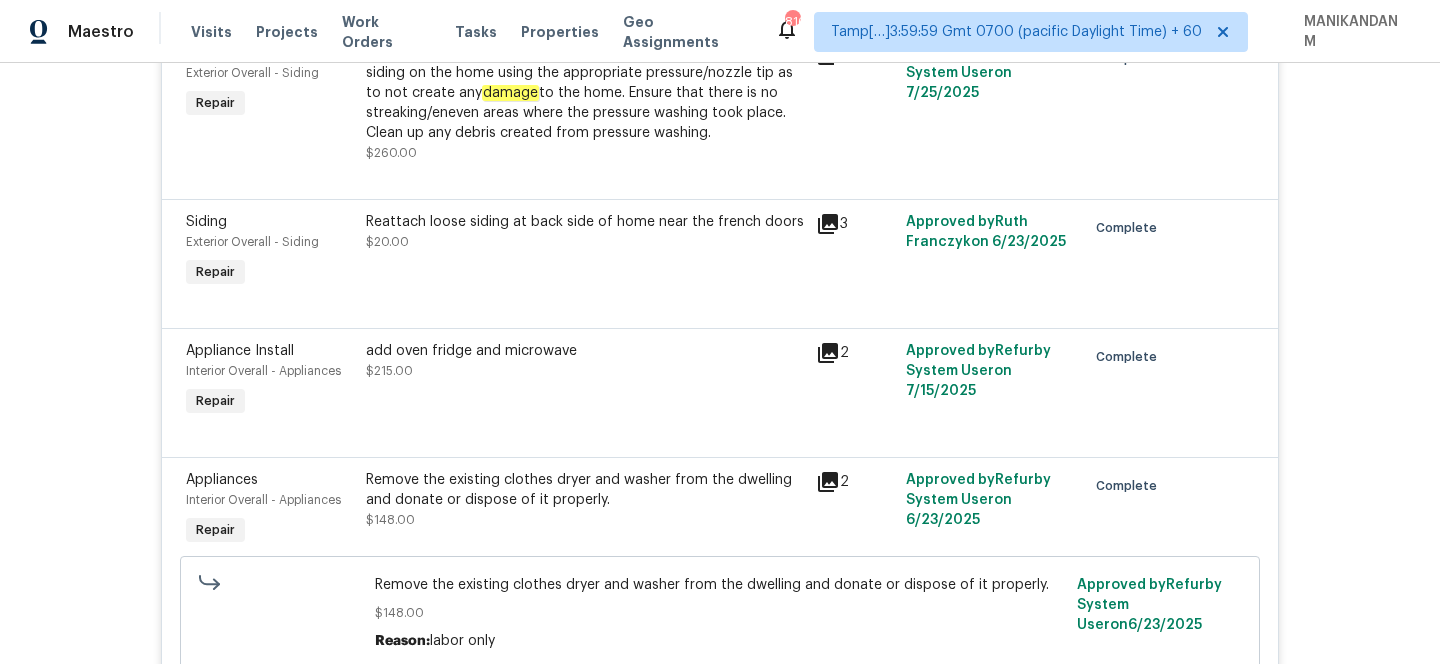 scroll, scrollTop: 8123, scrollLeft: 0, axis: vertical 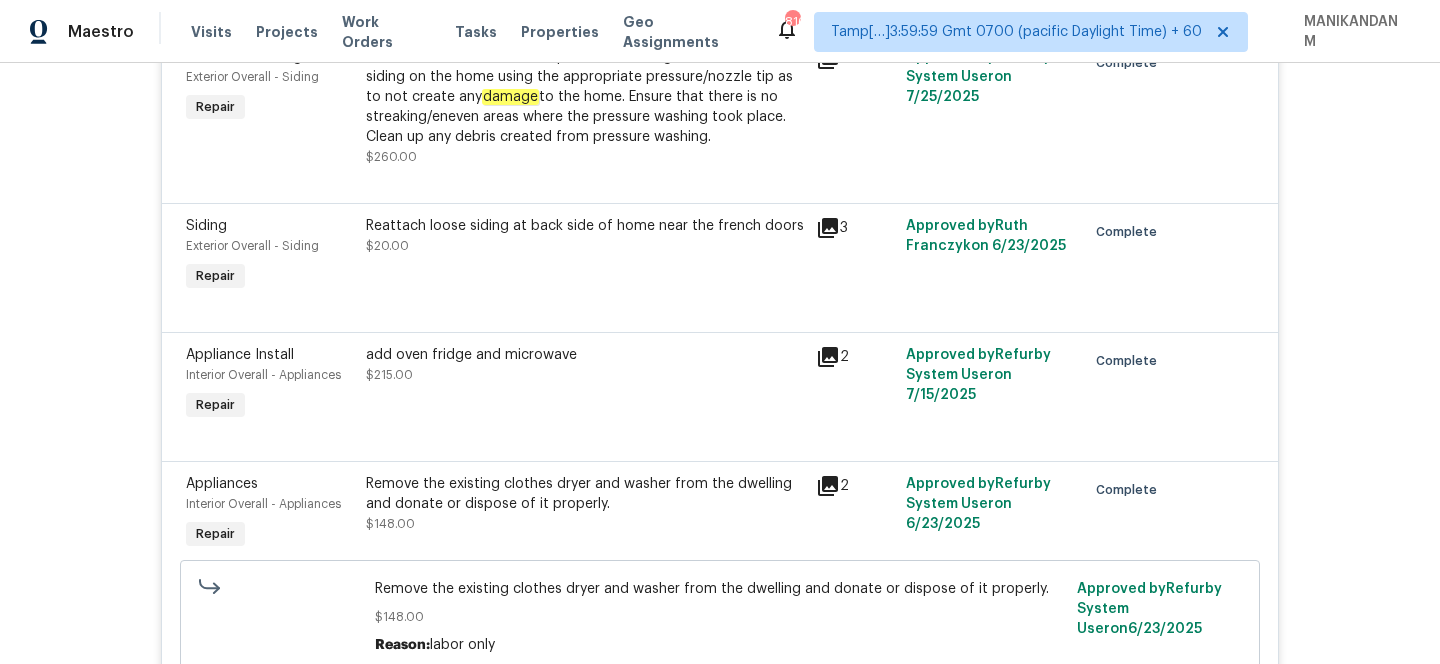 click 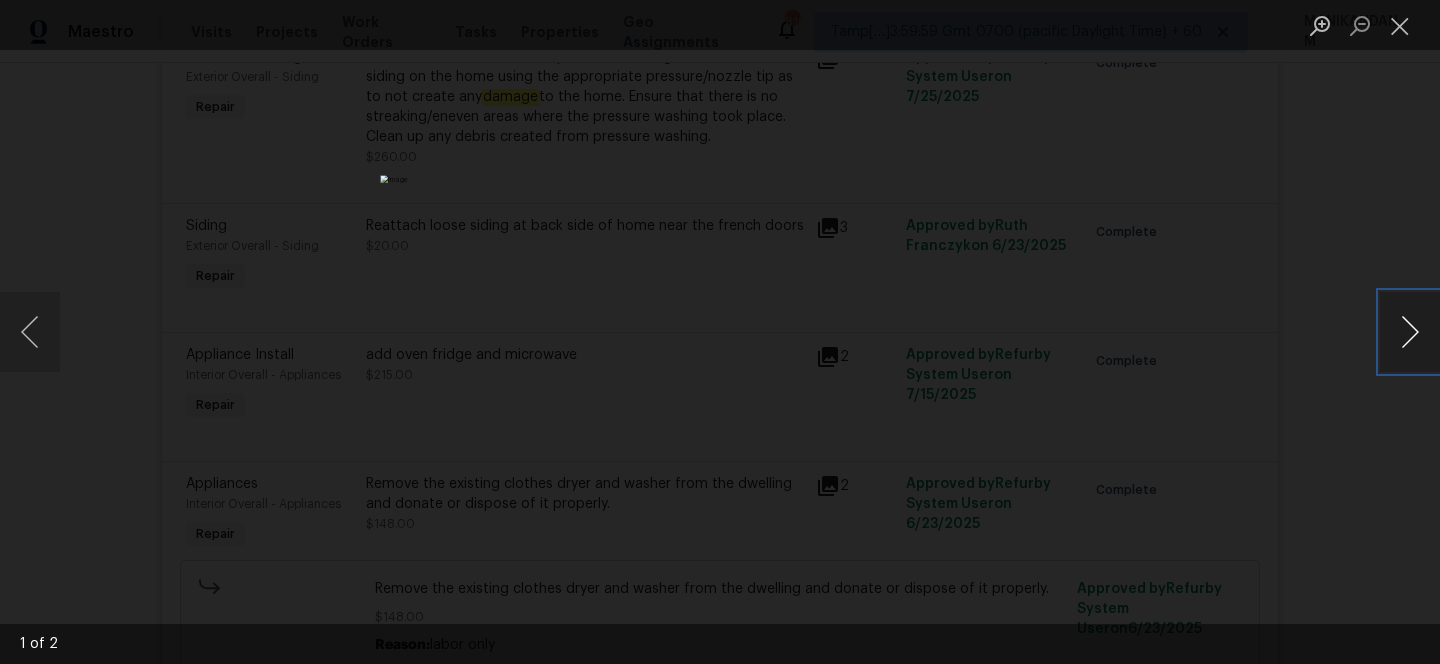 click at bounding box center (1410, 332) 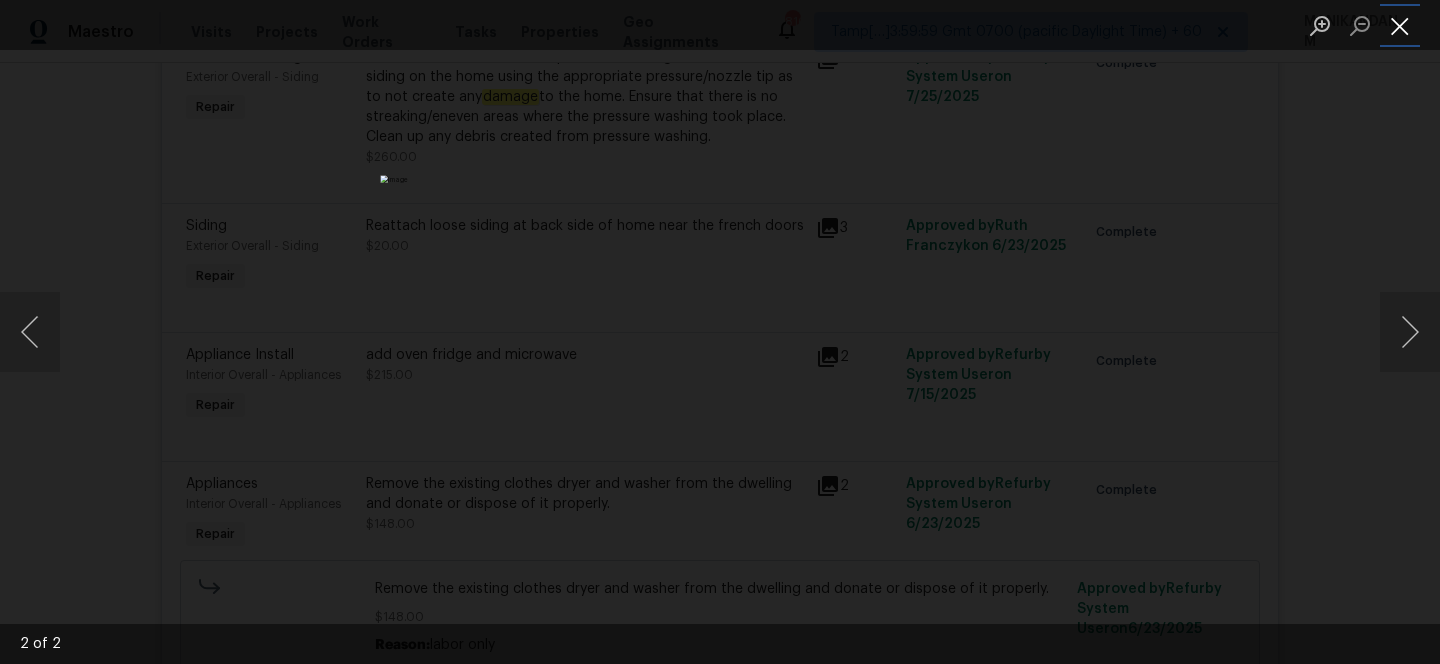 click at bounding box center (1400, 25) 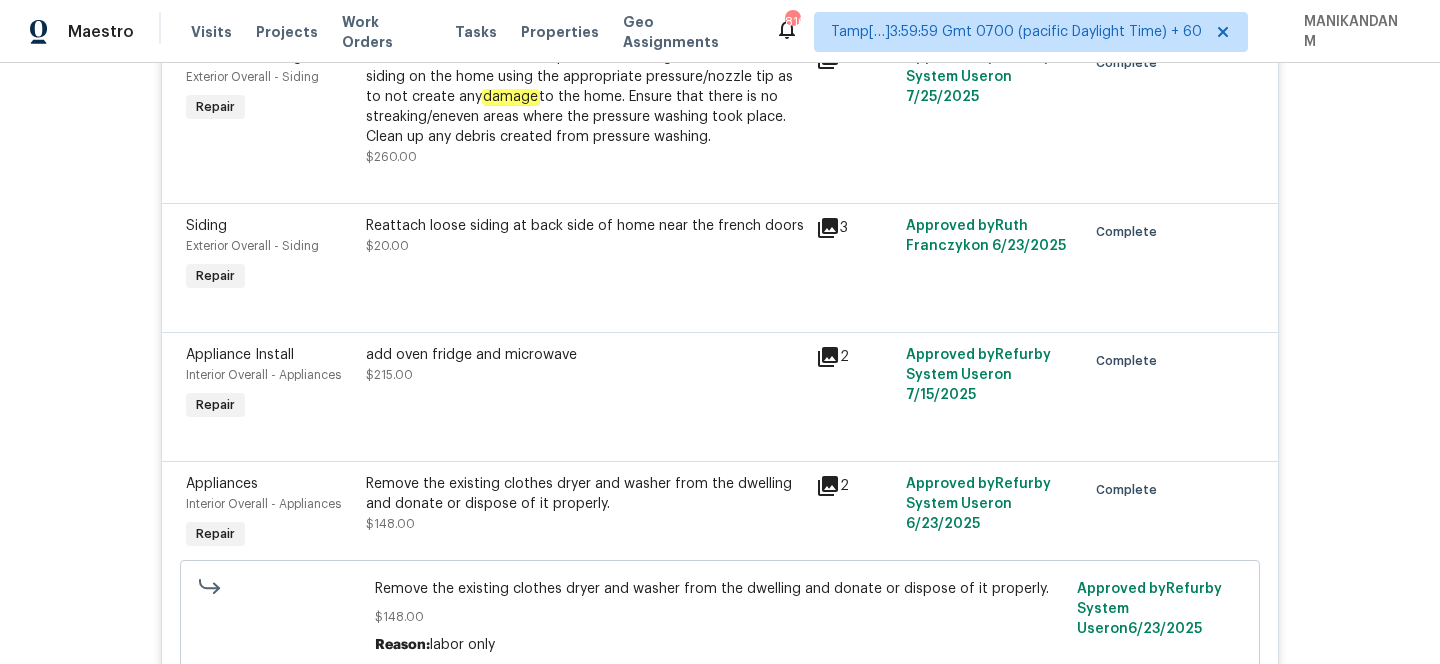 type 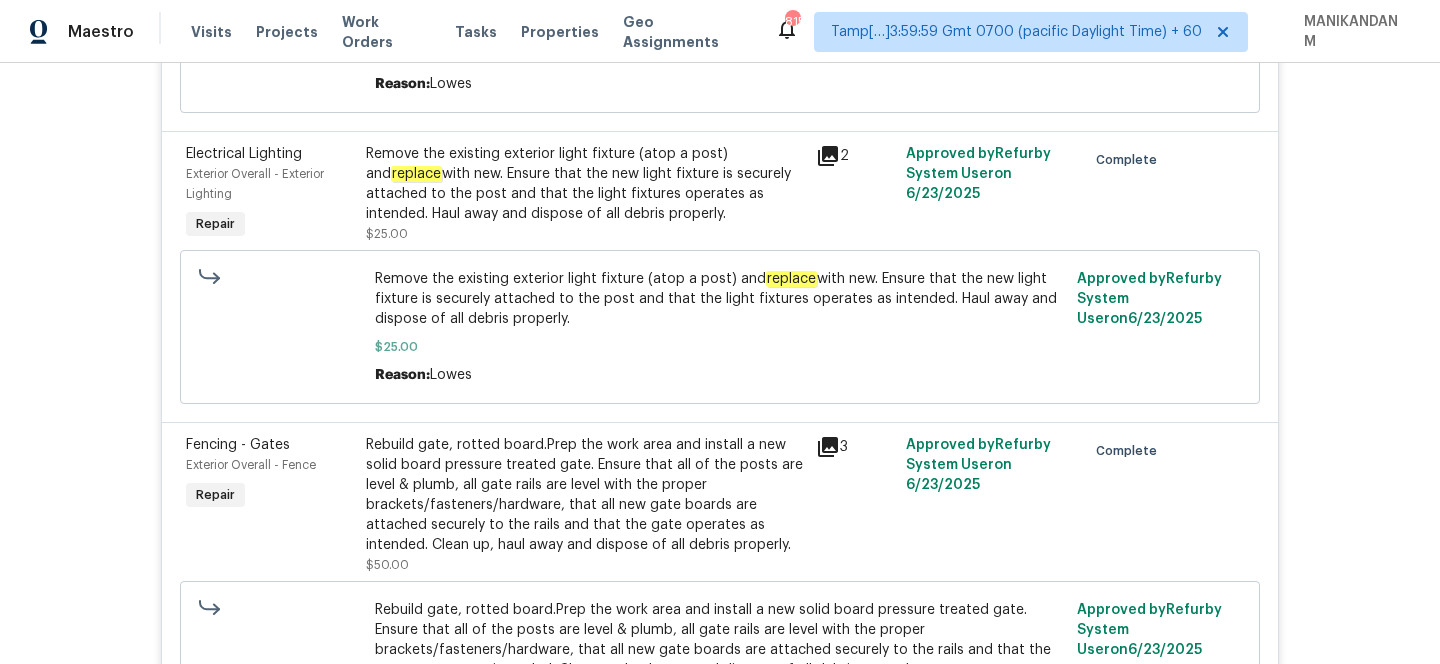 scroll, scrollTop: 5503, scrollLeft: 0, axis: vertical 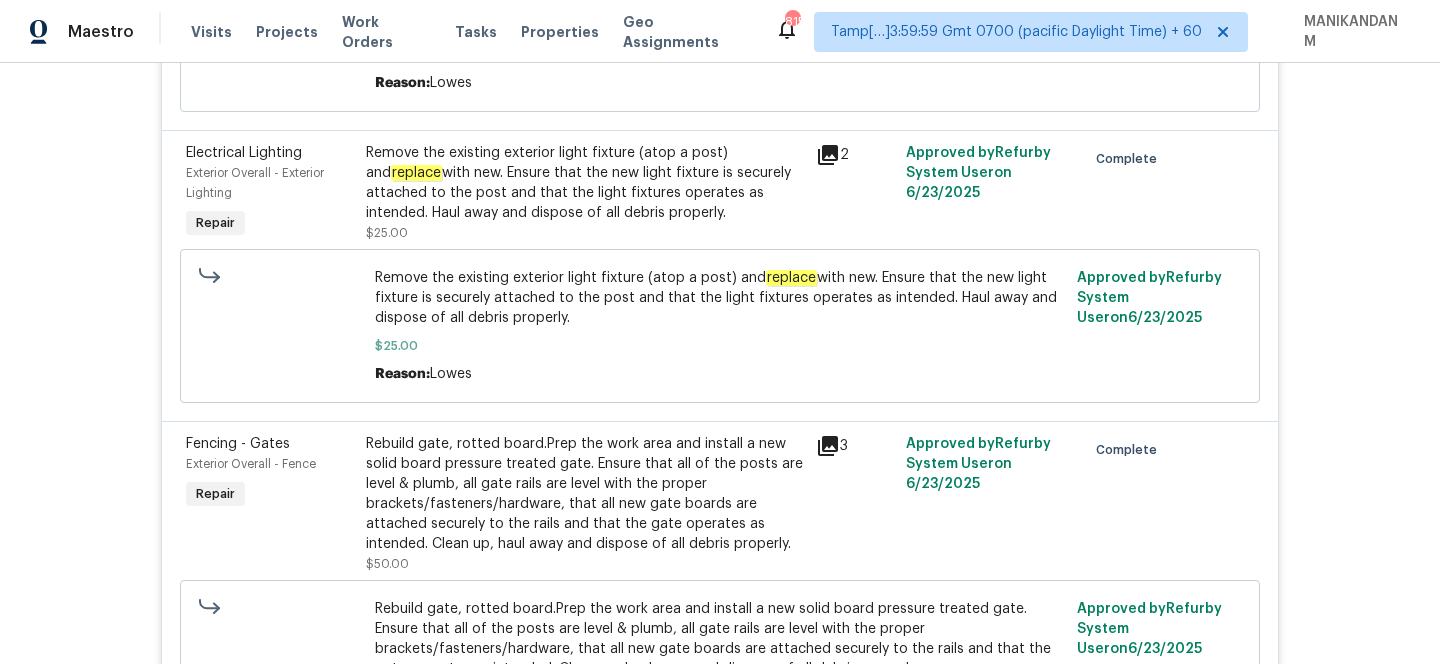 click on "Rebuild gate, rotted board.Prep the work area and install a new solid board pressure treated gate. Ensure that all of the posts are level & plumb, all gate rails are level with the proper brackets/fasteners/hardware, that all new gate boards are attached securely to the rails and that the gate operates as intended. Clean up, haul away and dispose of all debris properly." at bounding box center [585, 494] 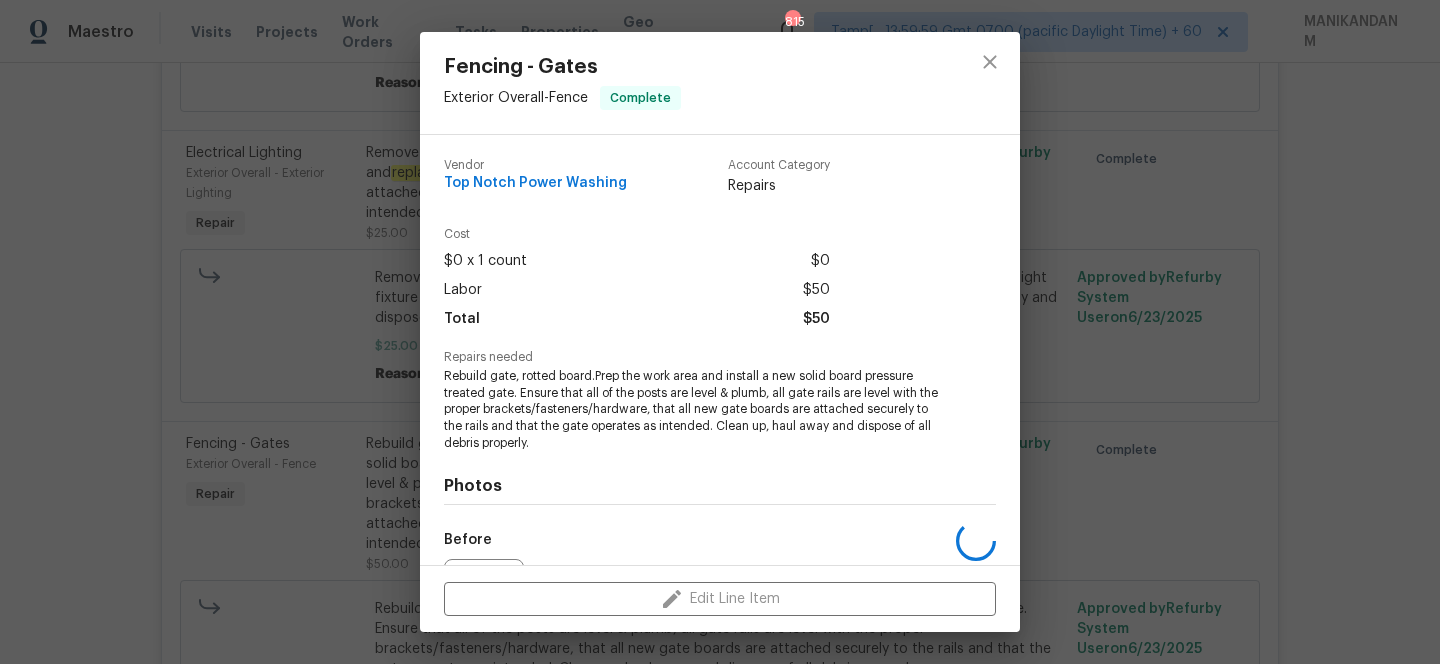 scroll, scrollTop: 224, scrollLeft: 0, axis: vertical 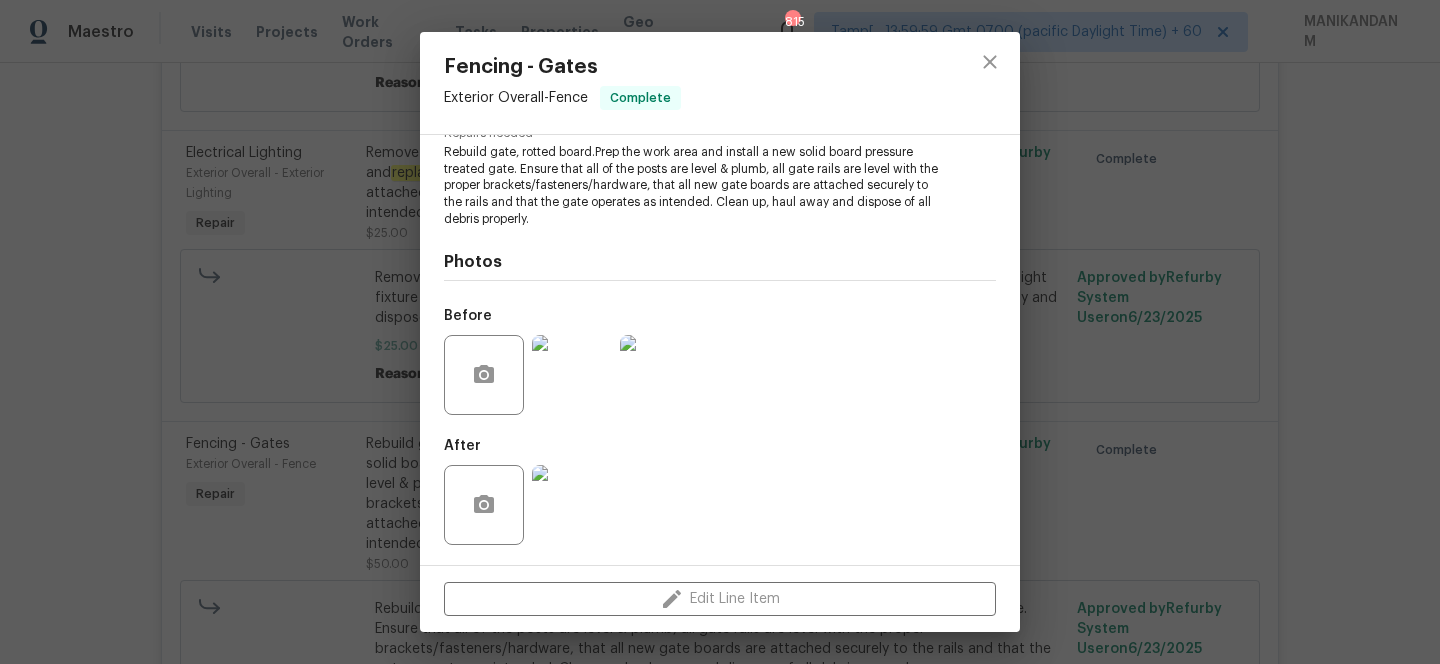 click at bounding box center [572, 505] 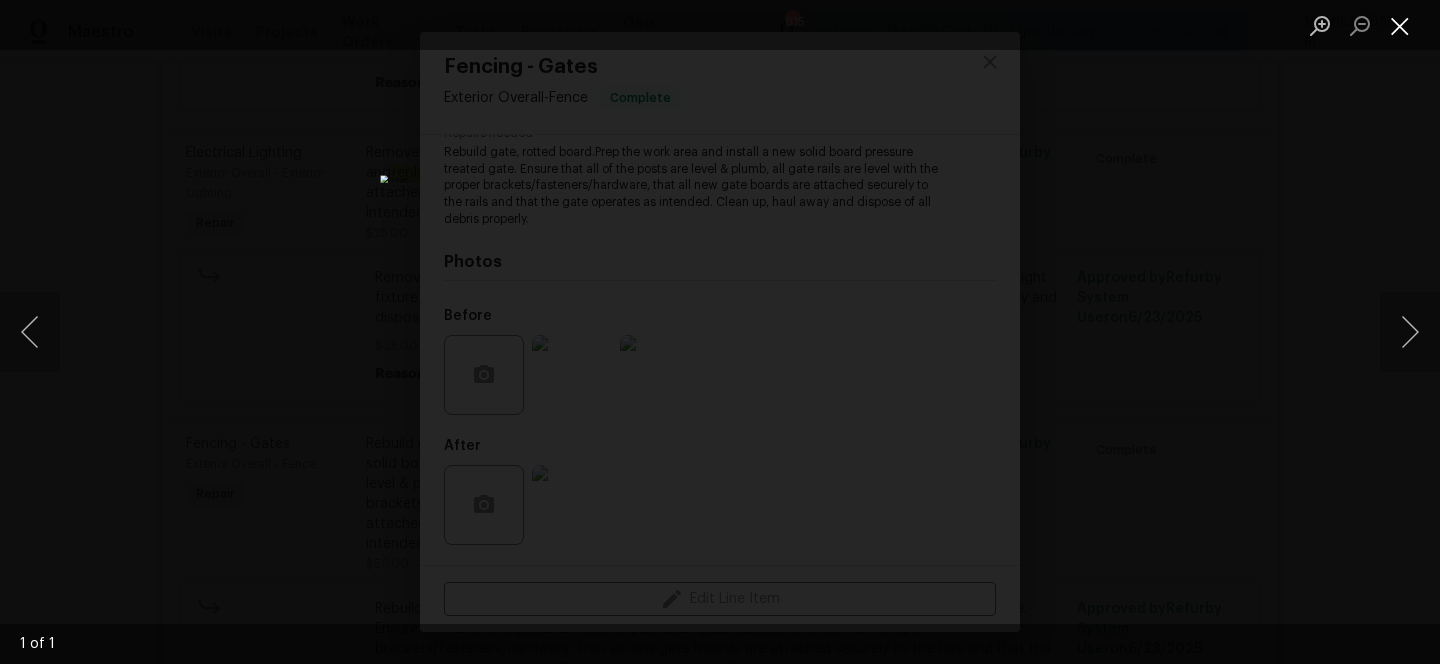 click at bounding box center (1400, 25) 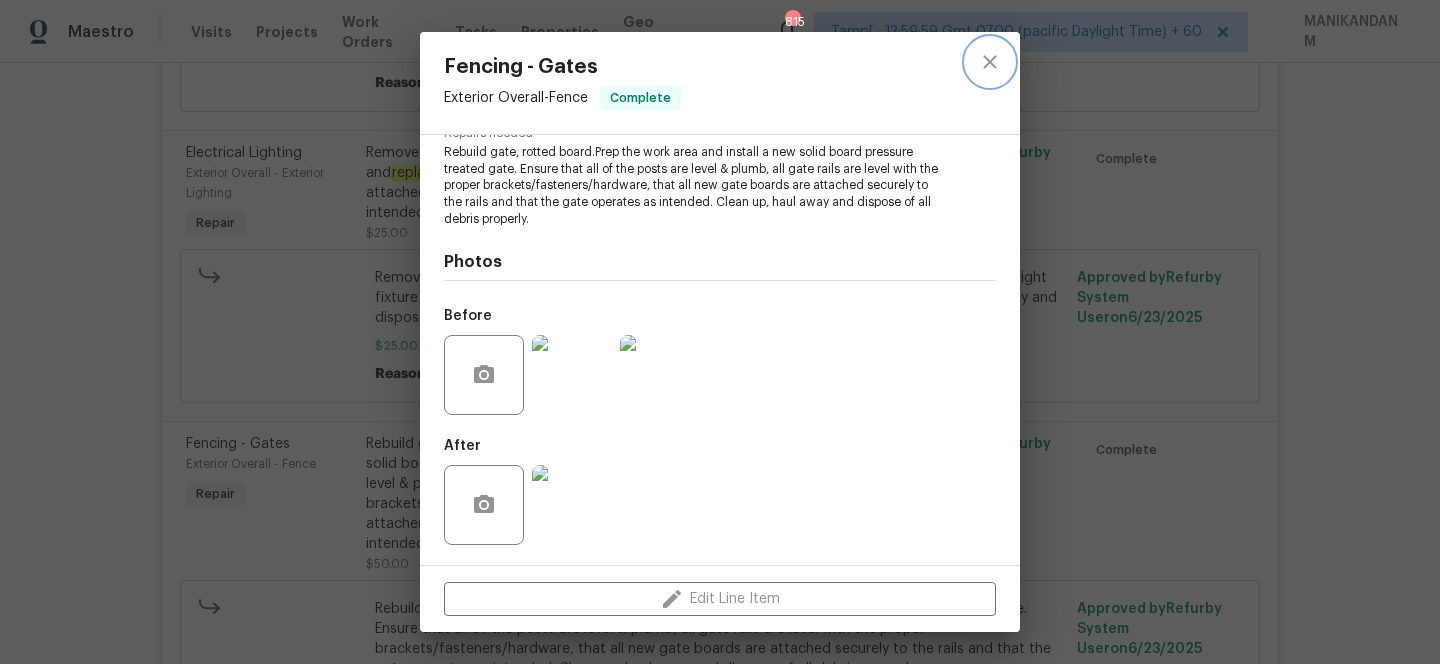 click at bounding box center [990, 62] 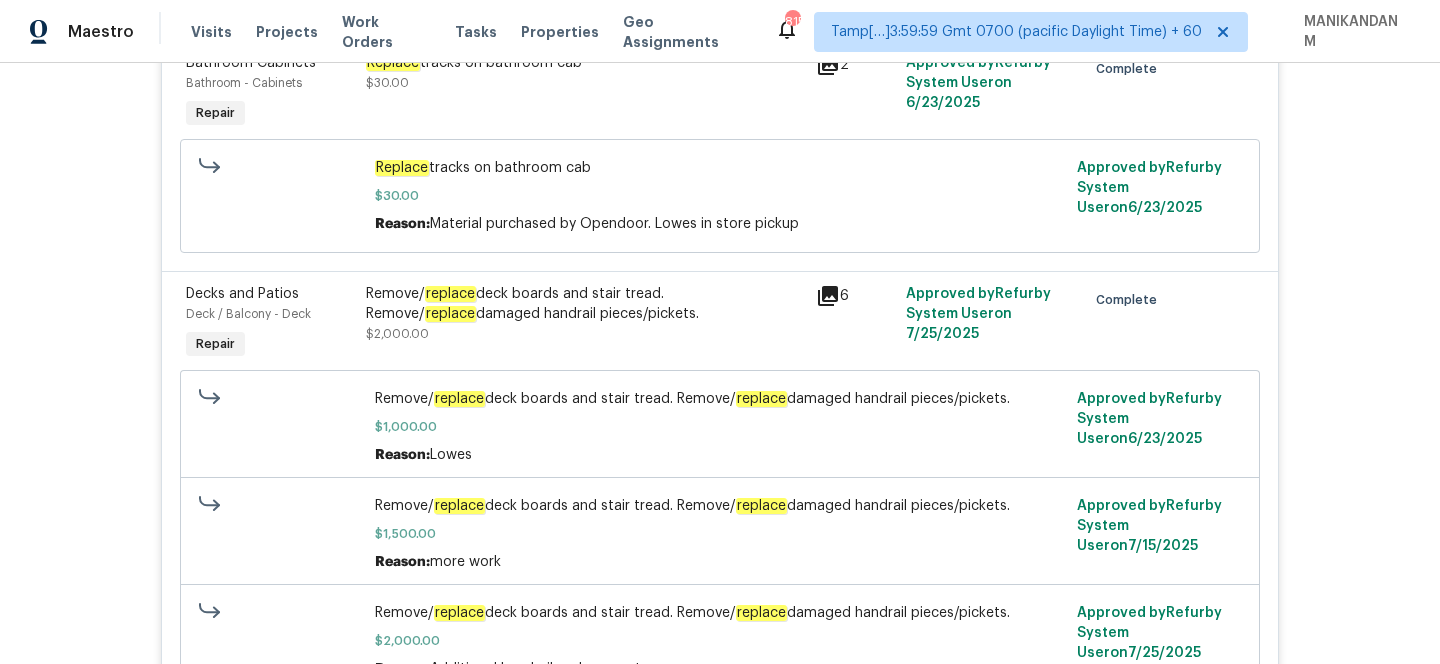 scroll, scrollTop: 4438, scrollLeft: 0, axis: vertical 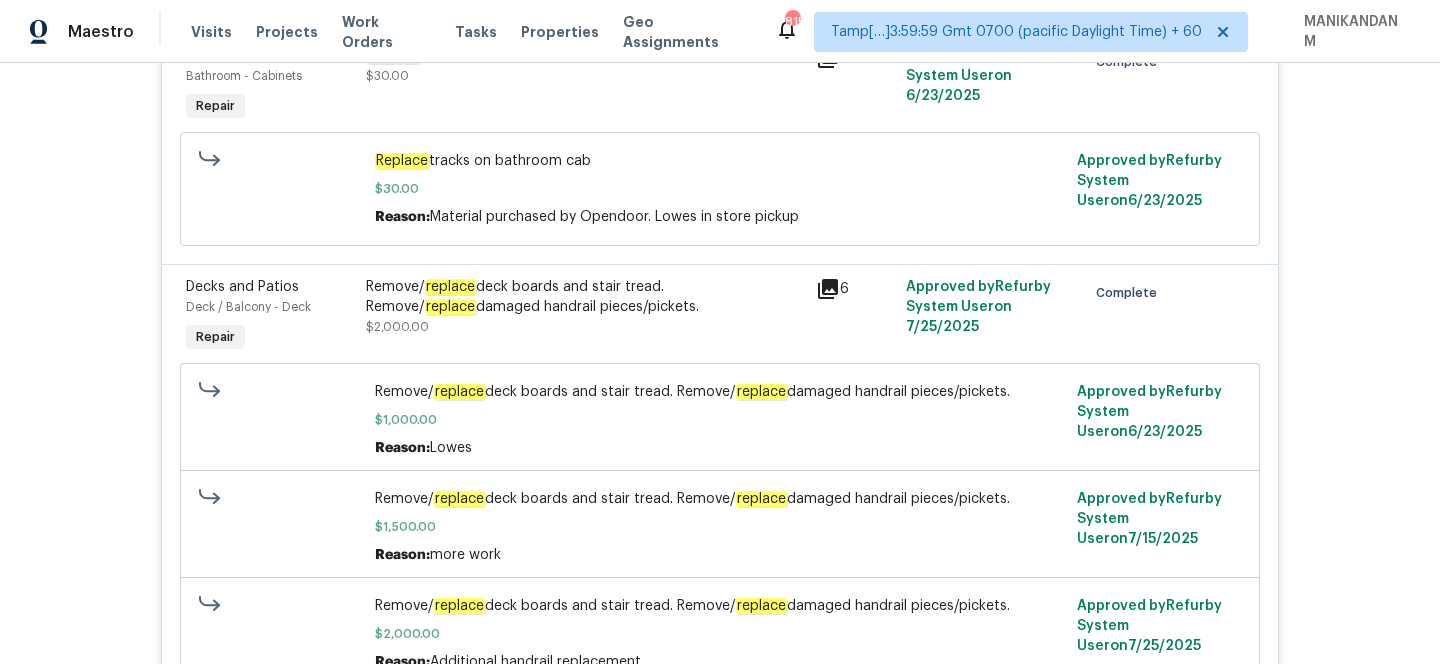 click on "Remove/  replace  deck boards and stair tread. Remove/ replace  damaged handrail pieces/pickets." at bounding box center [585, 297] 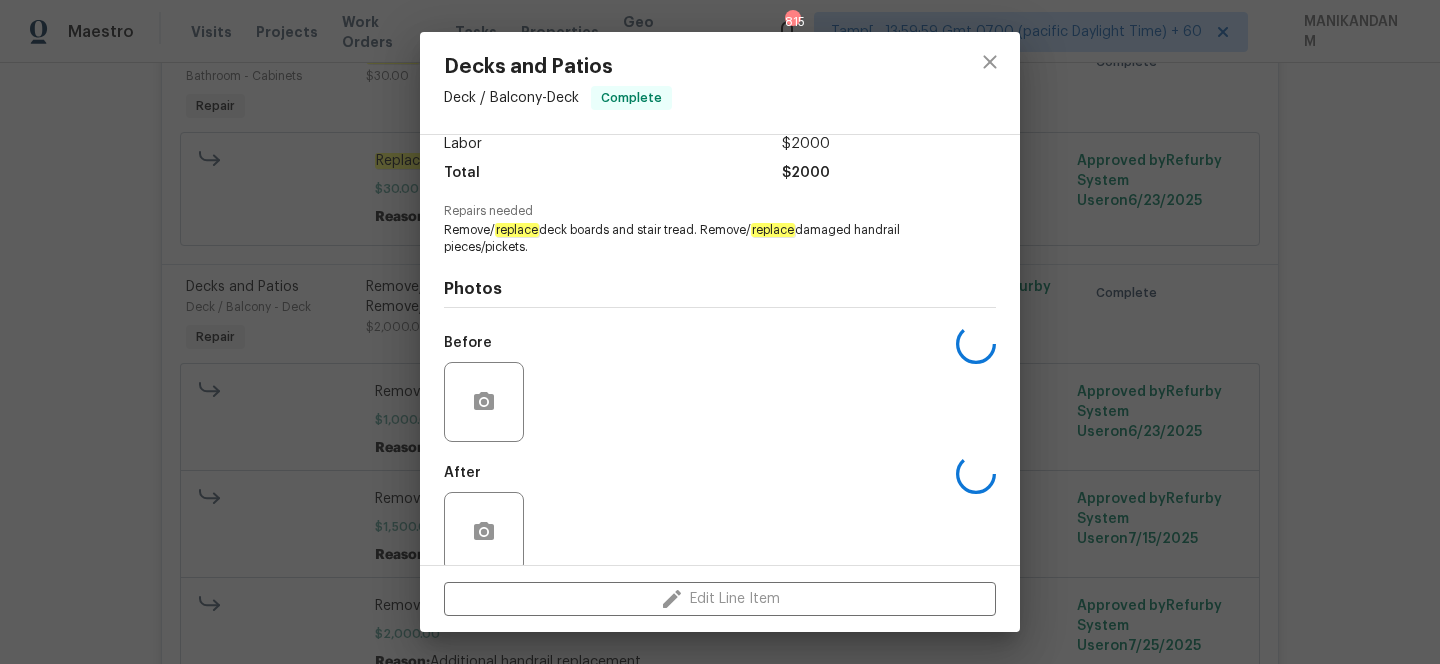 scroll, scrollTop: 173, scrollLeft: 0, axis: vertical 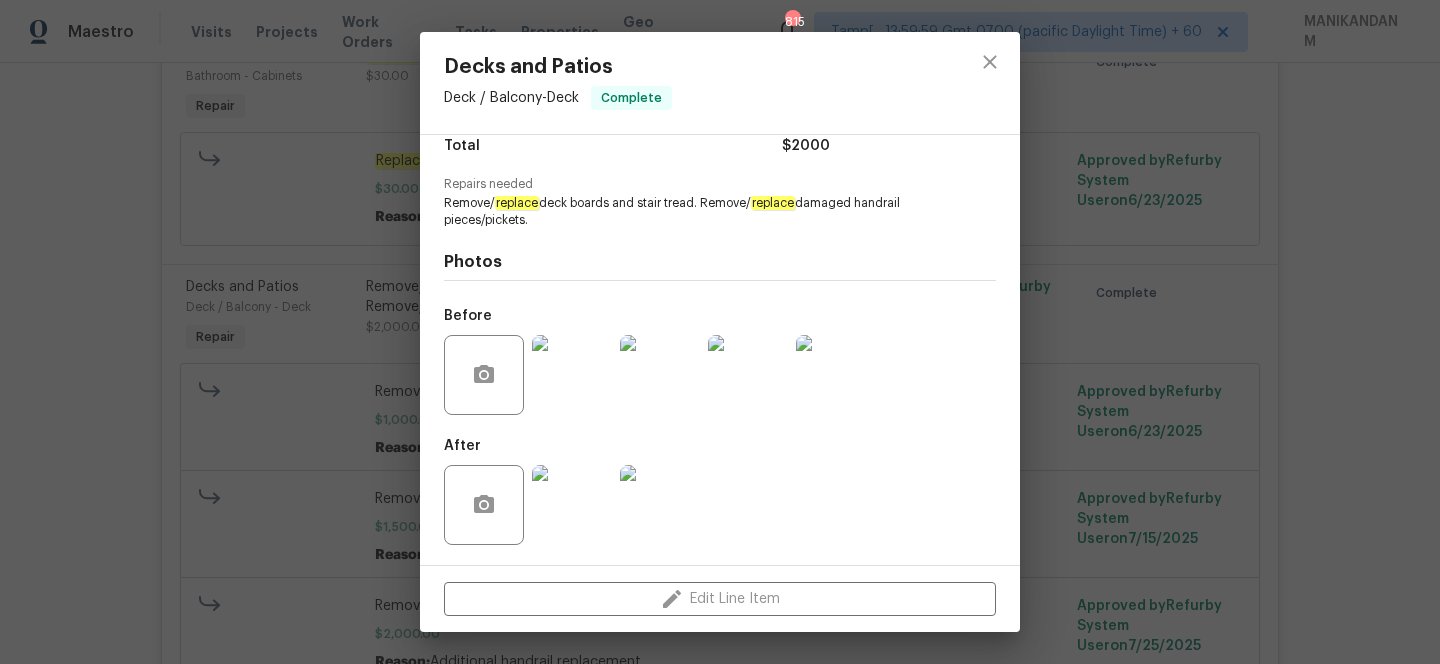 click at bounding box center [572, 375] 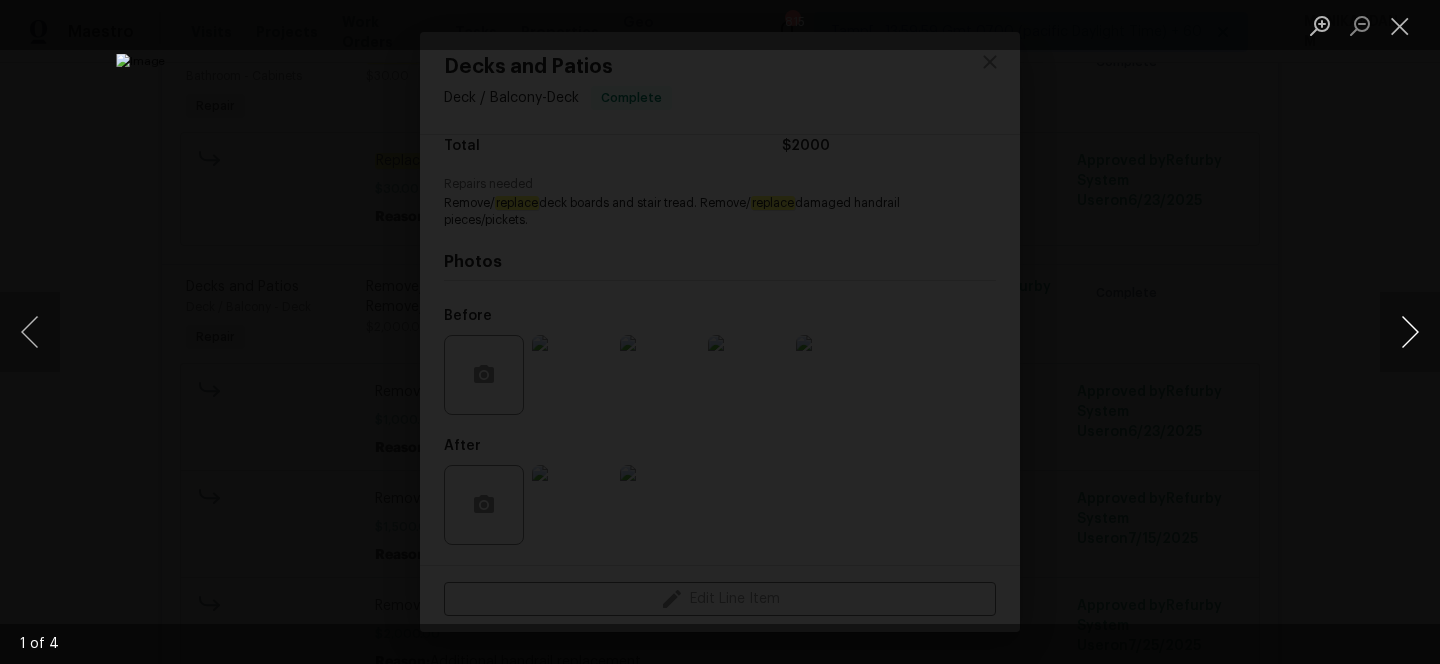 click at bounding box center [1410, 332] 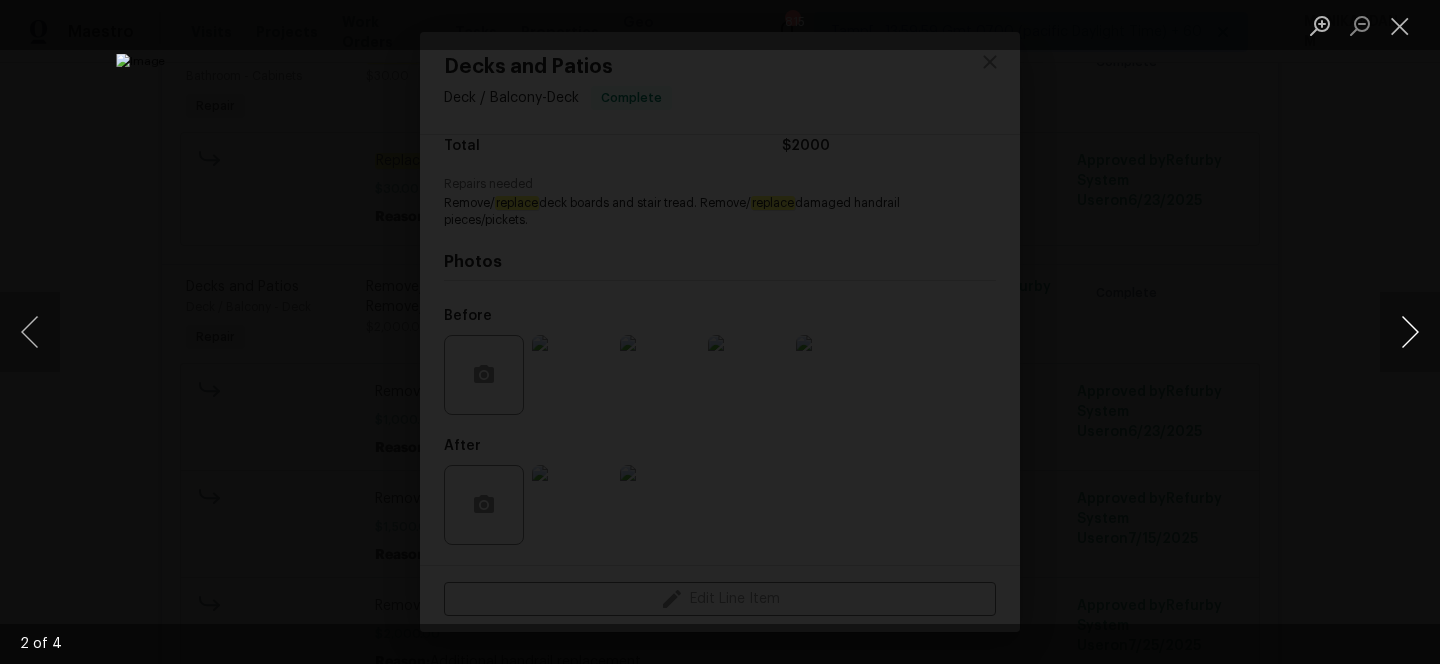 click at bounding box center [1410, 332] 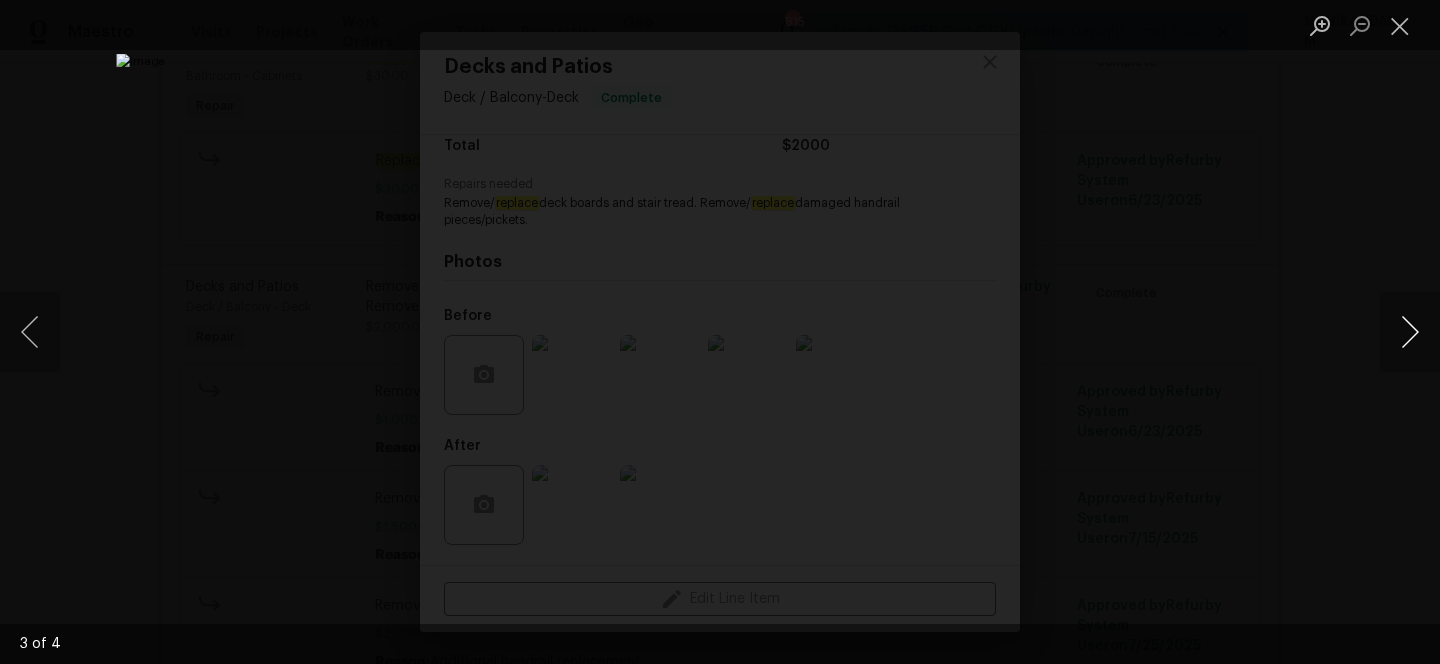 click at bounding box center (1410, 332) 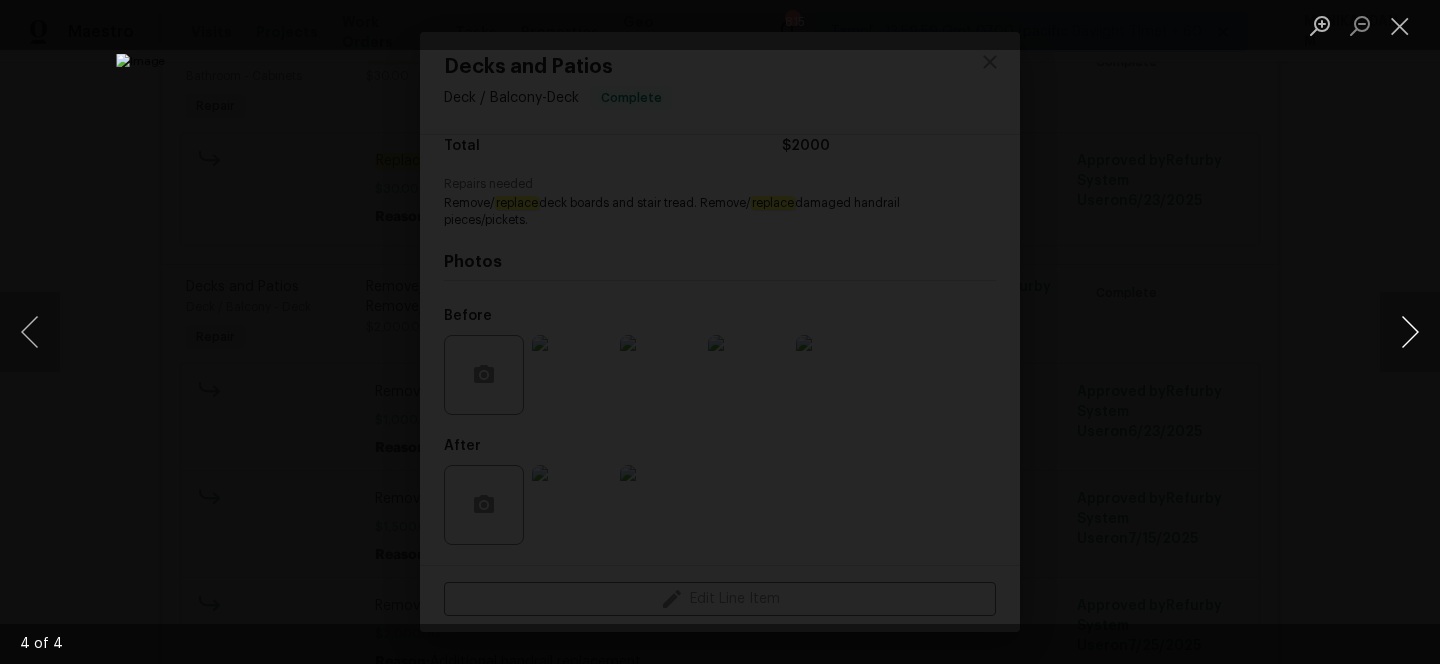click at bounding box center (1410, 332) 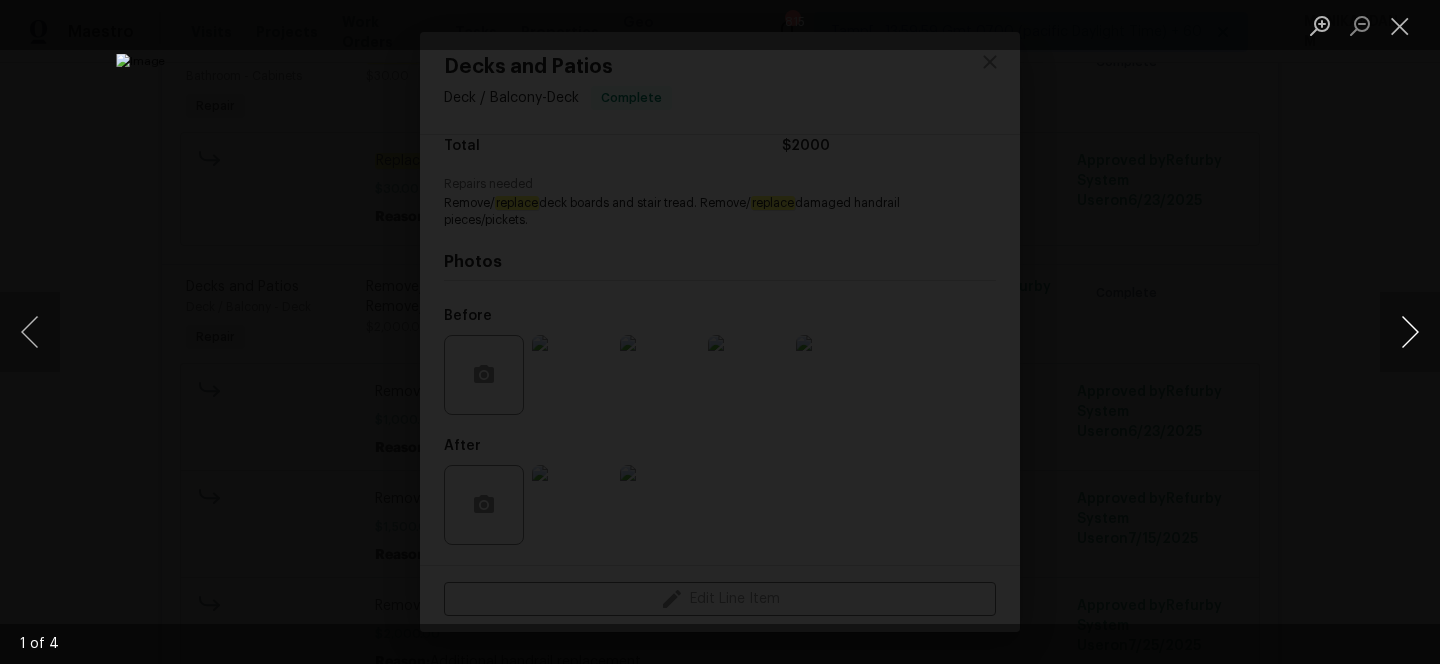 click at bounding box center [1410, 332] 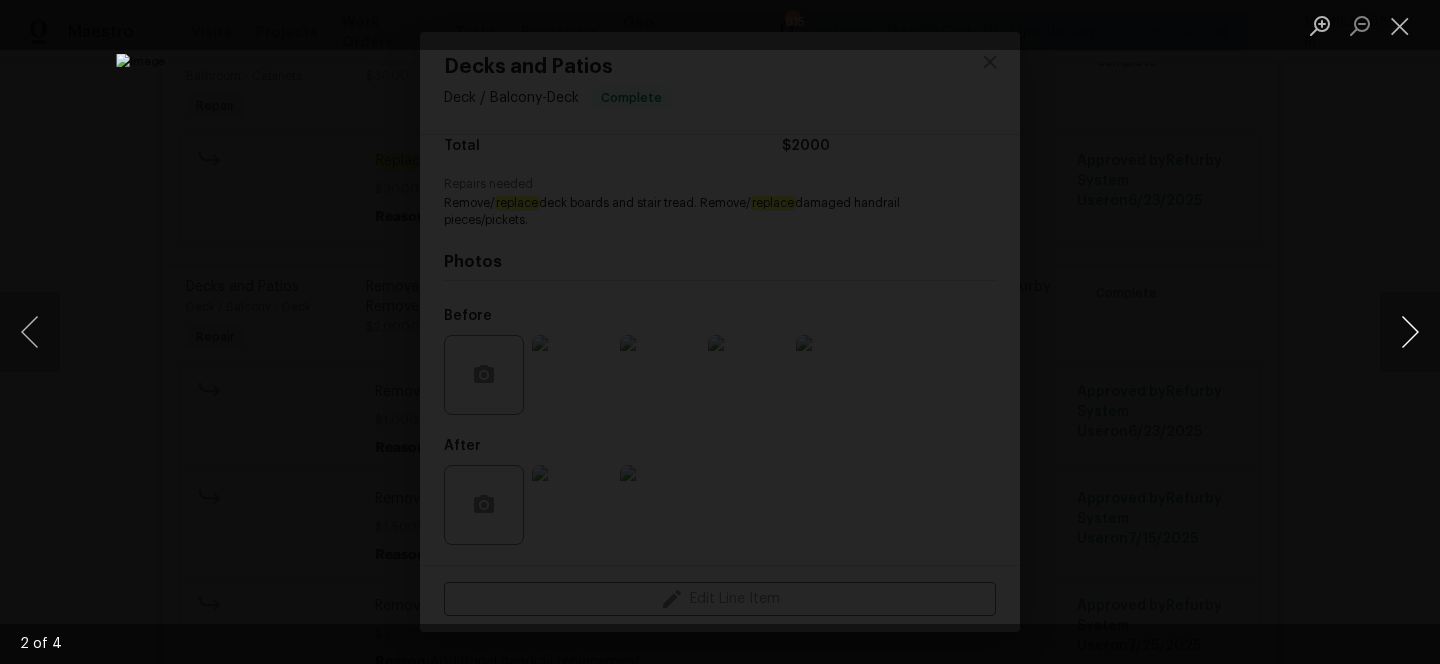 click at bounding box center [1410, 332] 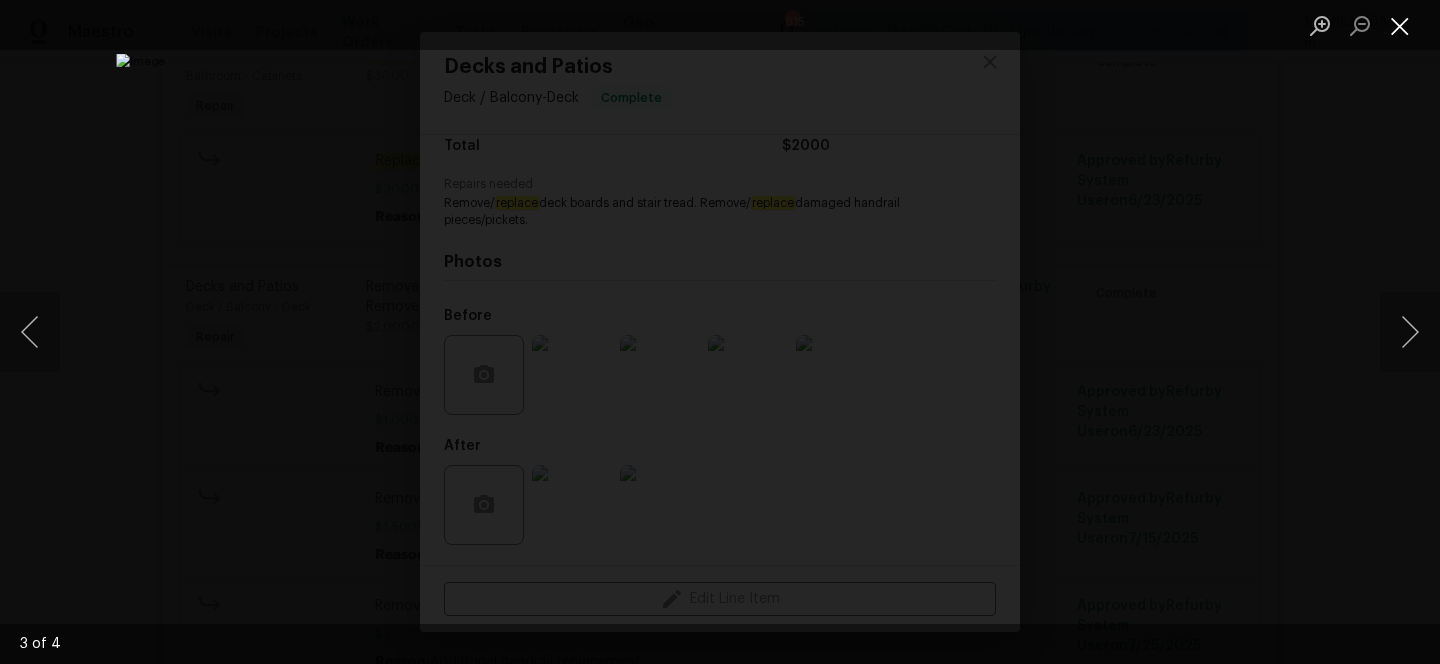 click at bounding box center (1400, 25) 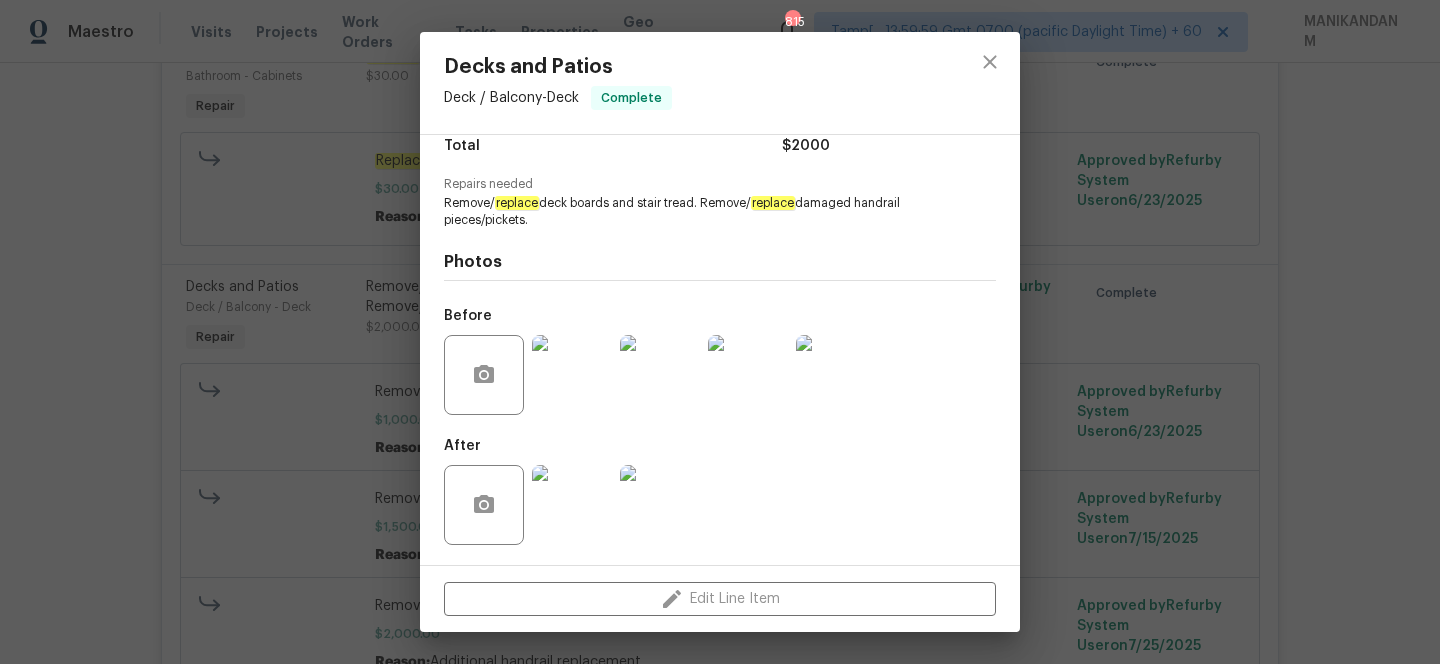 click at bounding box center (660, 505) 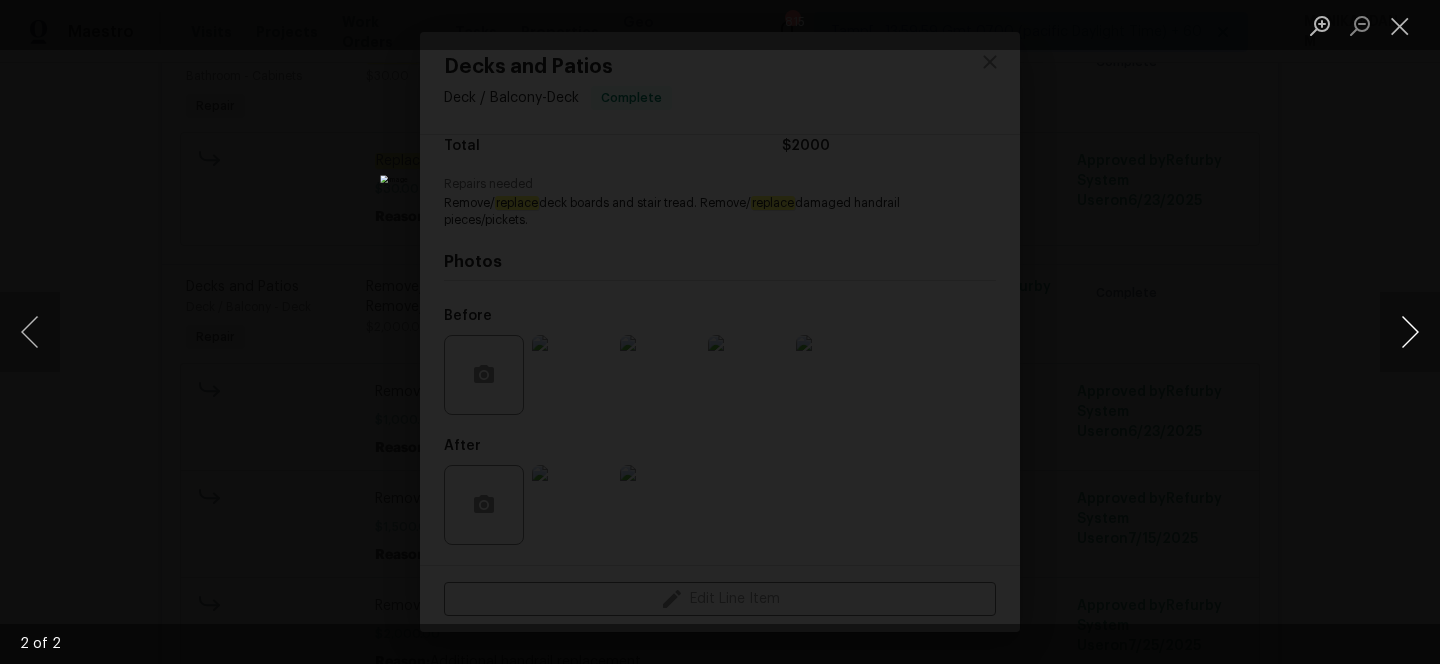 click at bounding box center [1410, 332] 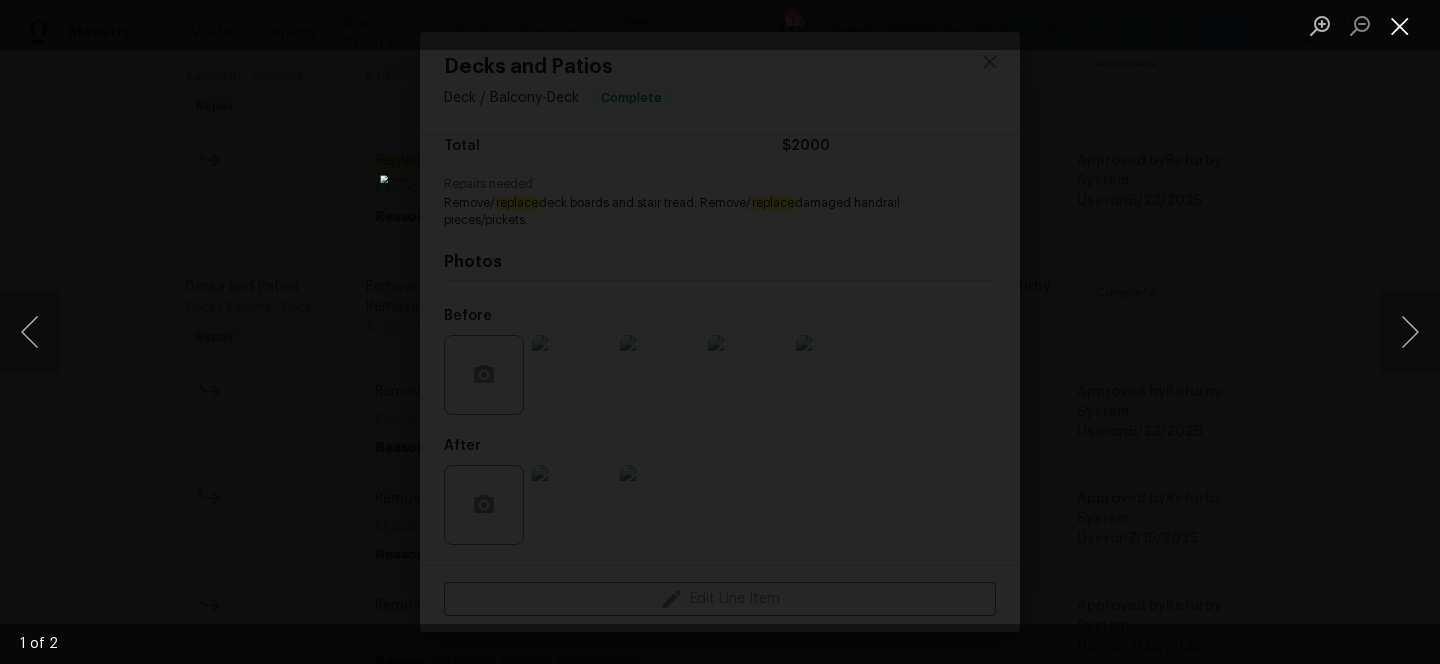 click at bounding box center (1400, 25) 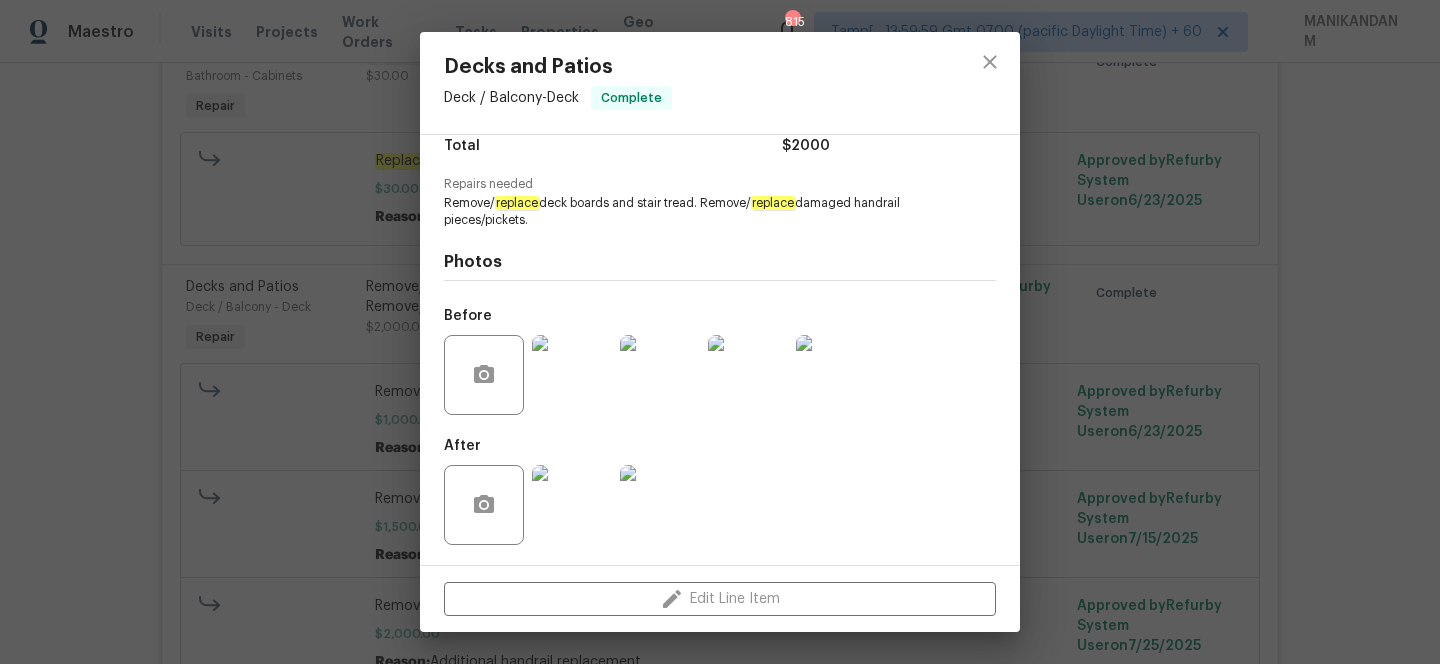 click on "Decks and Patios Deck / Balcony  -  Deck Complete Vendor Top Notch Power Washing Account Category Repairs Cost $0 x 1 count $0 Labor $2000 Total $2000 Repairs needed Remove/  replace  deck boards and stair tread. Remove/ replace  damaged handrail pieces/pickets. Photos Before After  Edit Line Item" at bounding box center (720, 332) 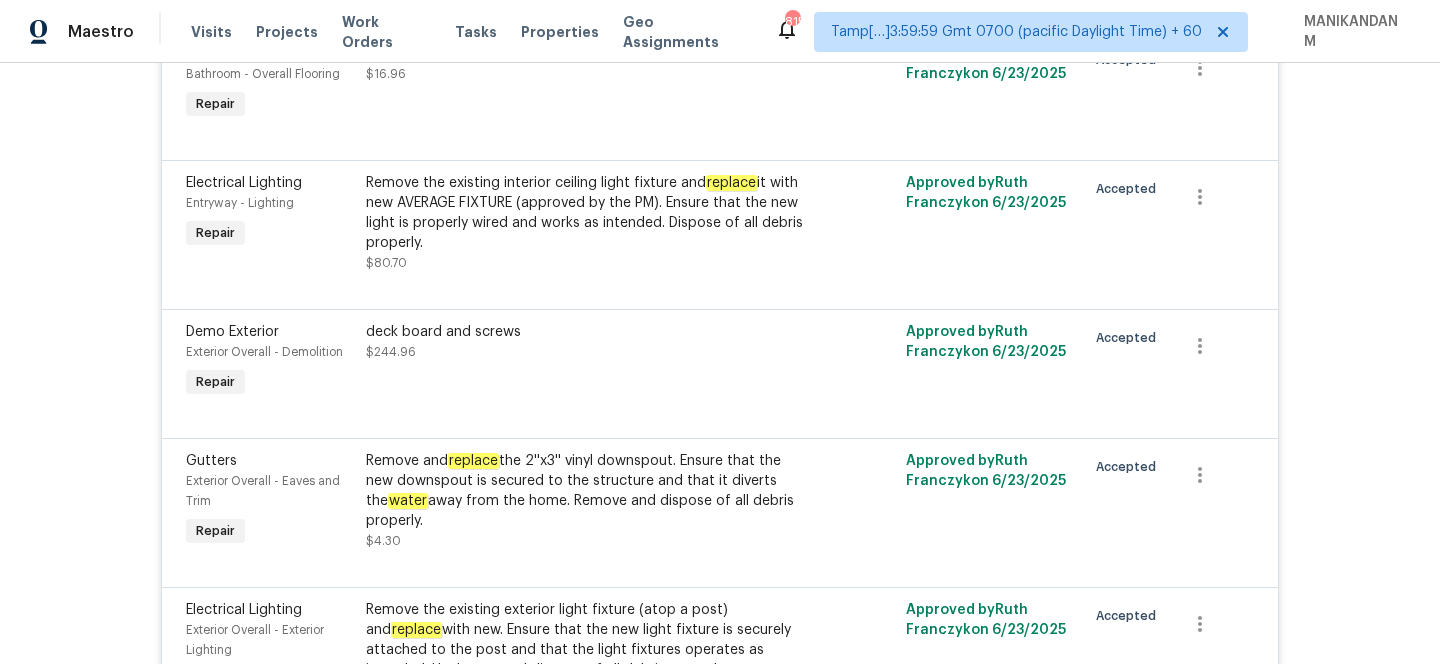 scroll, scrollTop: 1564, scrollLeft: 0, axis: vertical 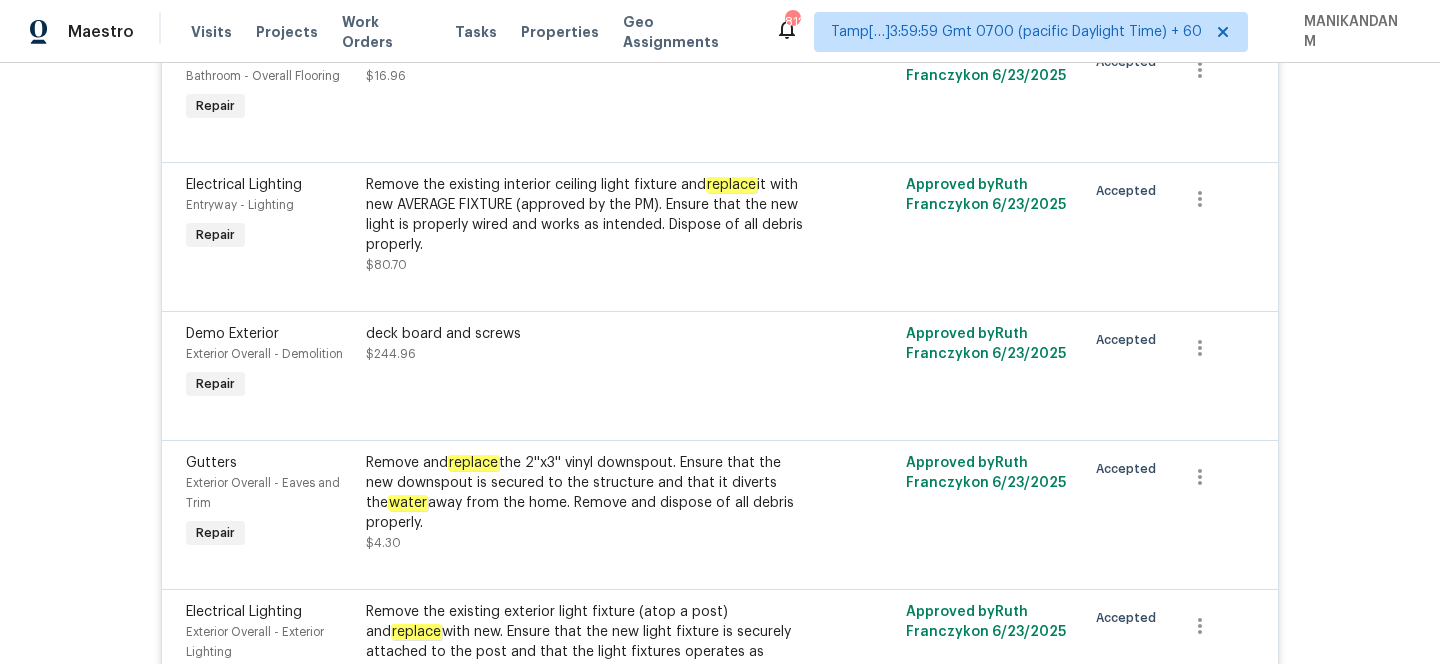click on "Remove and  replace  the 2''x3'' vinyl downspout. Ensure that the new downspout is secured to the structure and that it diverts the  water  away from the home. Remove and dispose of all debris properly." at bounding box center (585, 493) 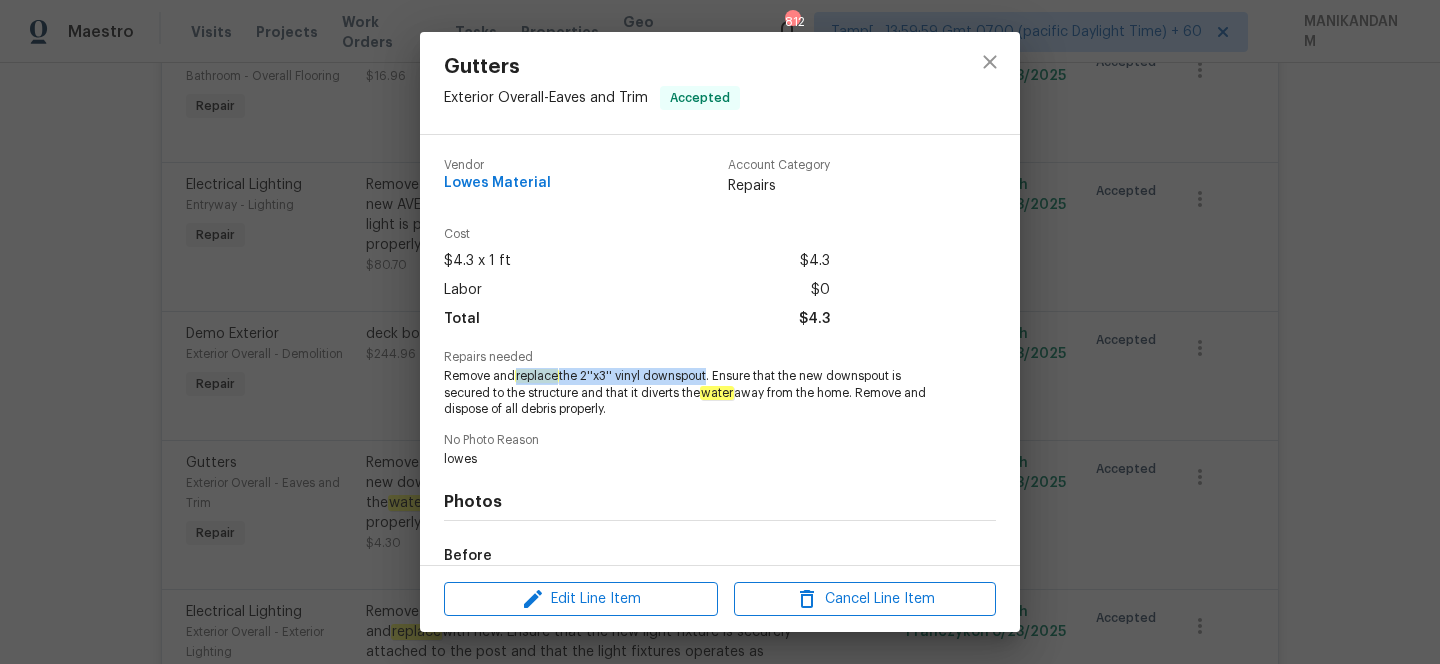 drag, startPoint x: 517, startPoint y: 374, endPoint x: 707, endPoint y: 370, distance: 190.0421 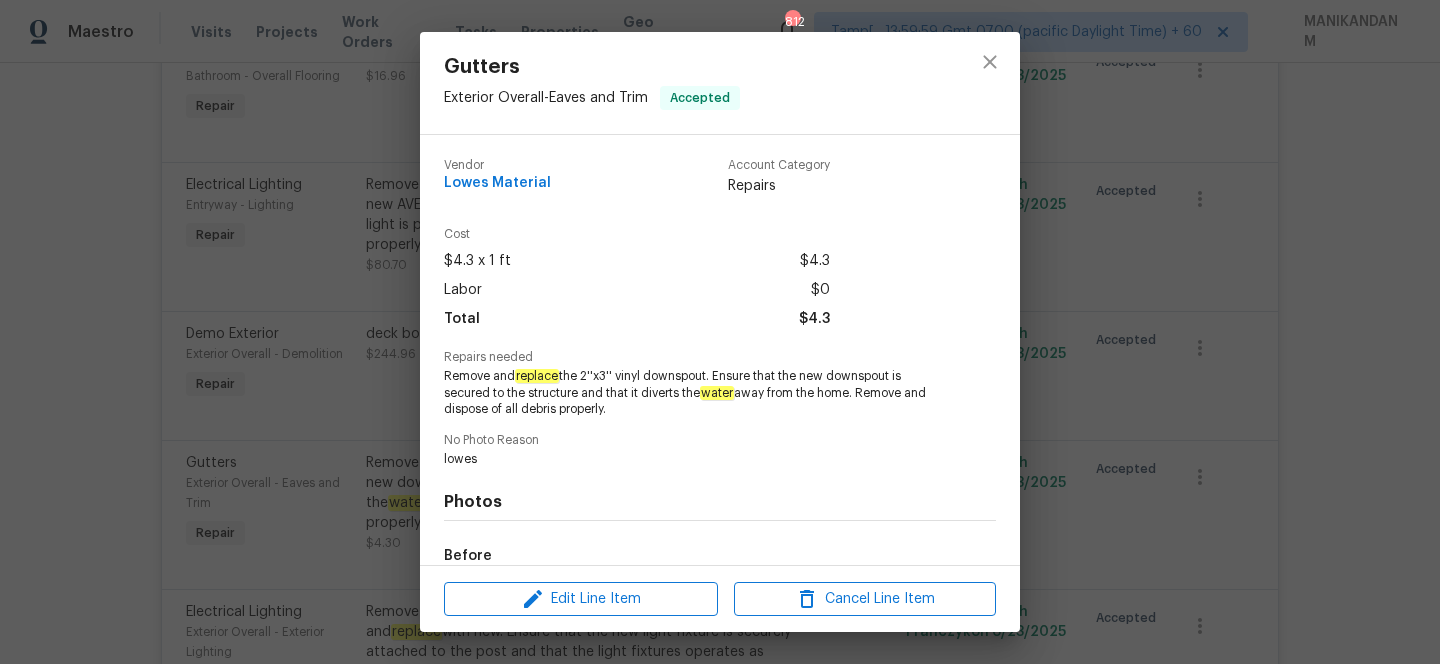 click on "Gutters Exterior Overall  -  Eaves and Trim Accepted Vendor Lowes Material Account Category Repairs Cost $4.3 x 1 ft $4.3 Labor $0 Total $4.3 Repairs needed Remove and  replace  the 2''x3'' vinyl downspout. Ensure that the new downspout is secured to the structure and that it diverts the  water  away from the home. Remove and dispose of all debris properly. No Photo Reason lowes Photos Before After  Edit Line Item  Cancel Line Item" at bounding box center [720, 332] 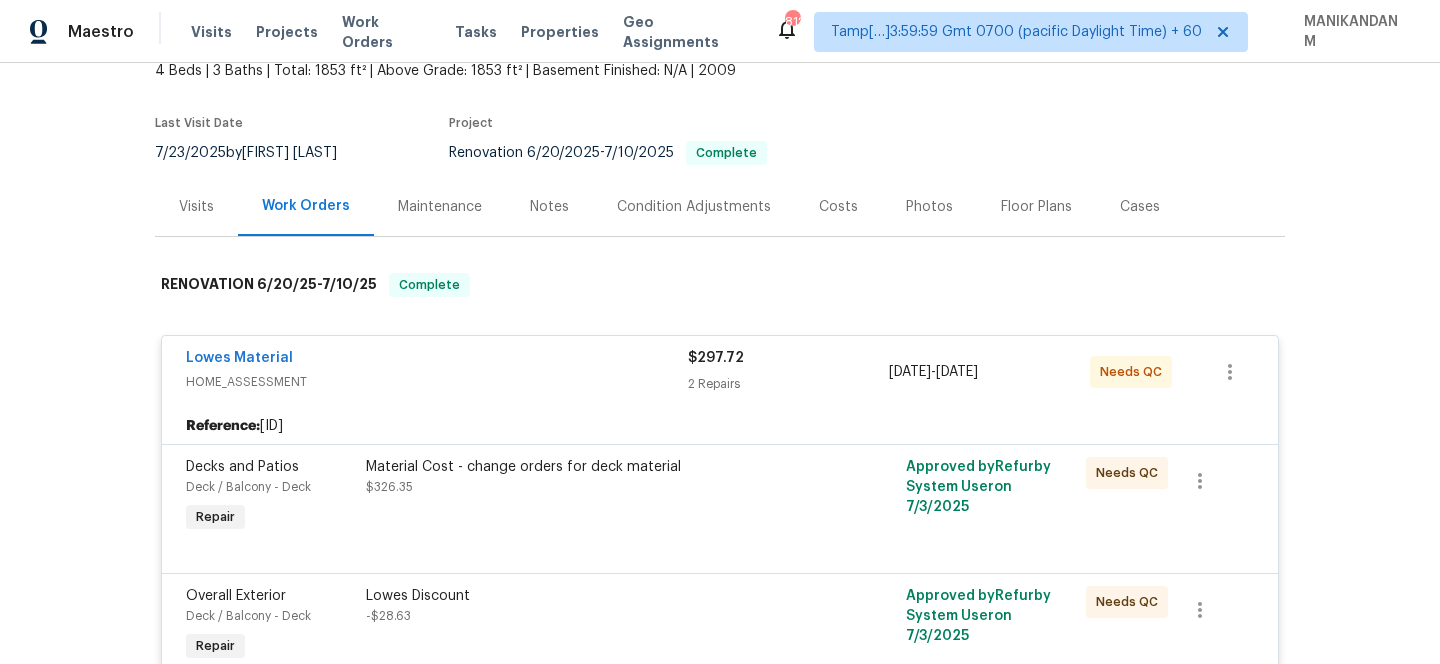 scroll, scrollTop: 0, scrollLeft: 0, axis: both 